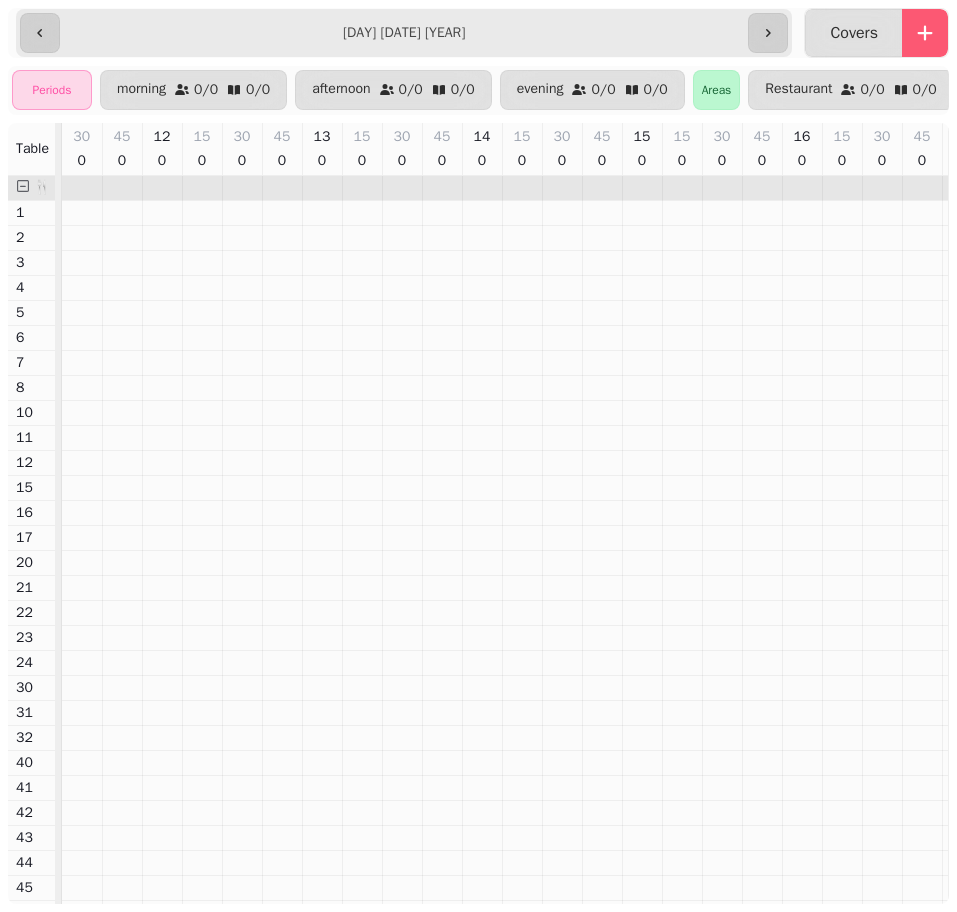 scroll, scrollTop: 0, scrollLeft: 0, axis: both 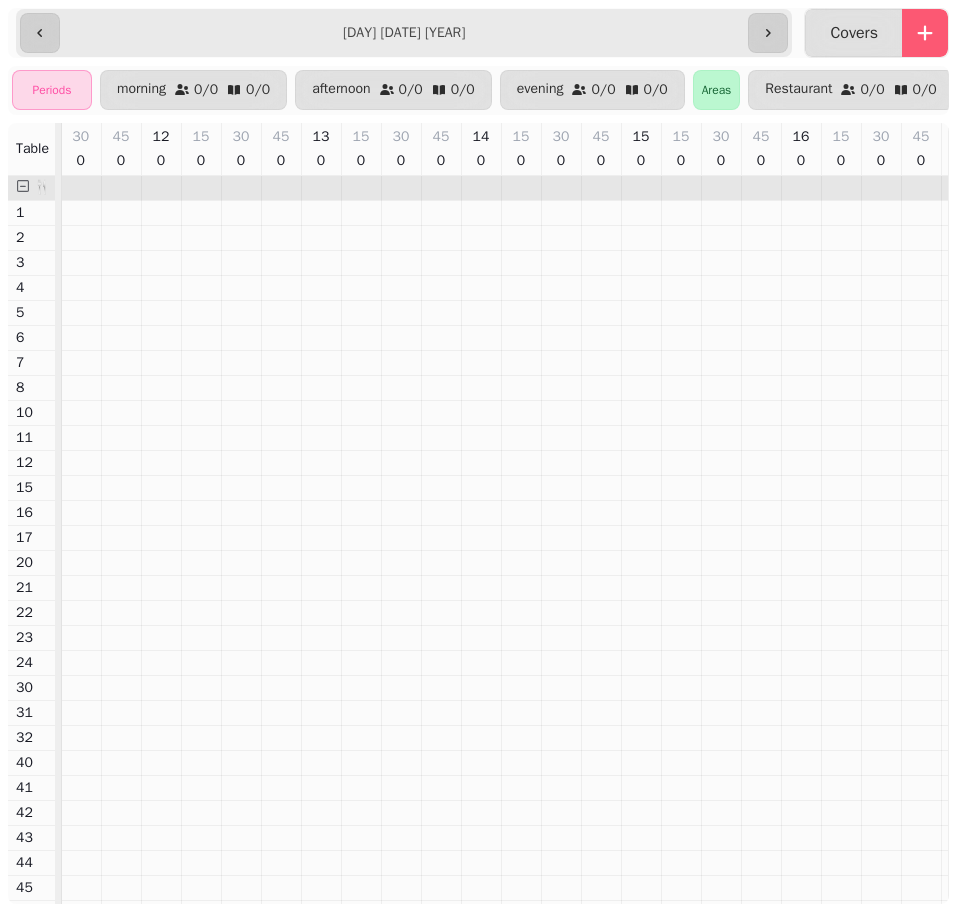 click on "[STARS] [DAY] [DATE] [YEAR] [DATE]" at bounding box center (404, 33) 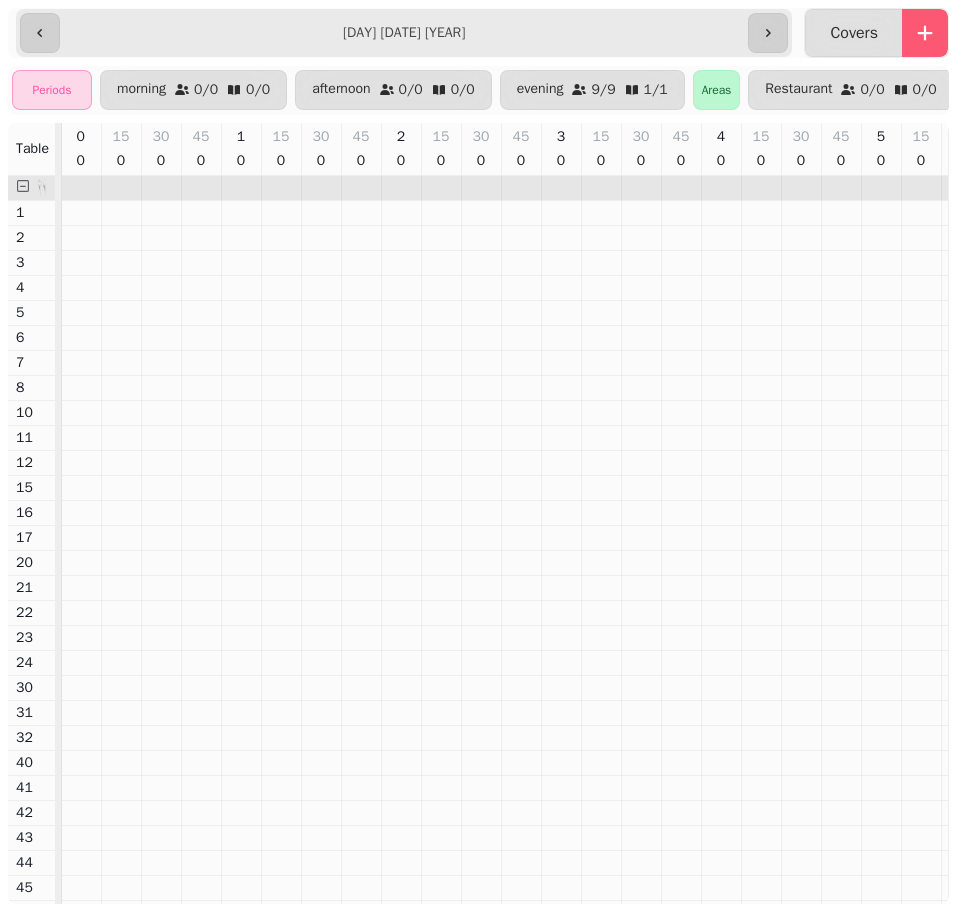 scroll, scrollTop: 0, scrollLeft: 2001, axis: horizontal 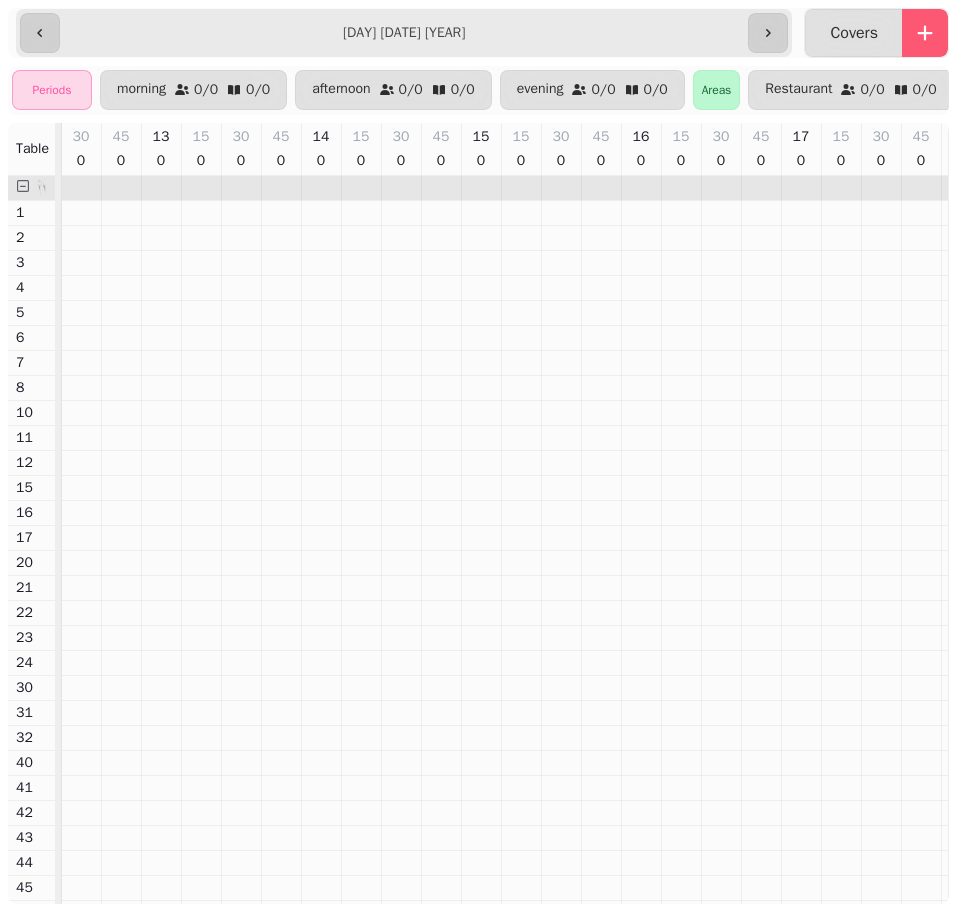 click on "**********" at bounding box center (404, 33) 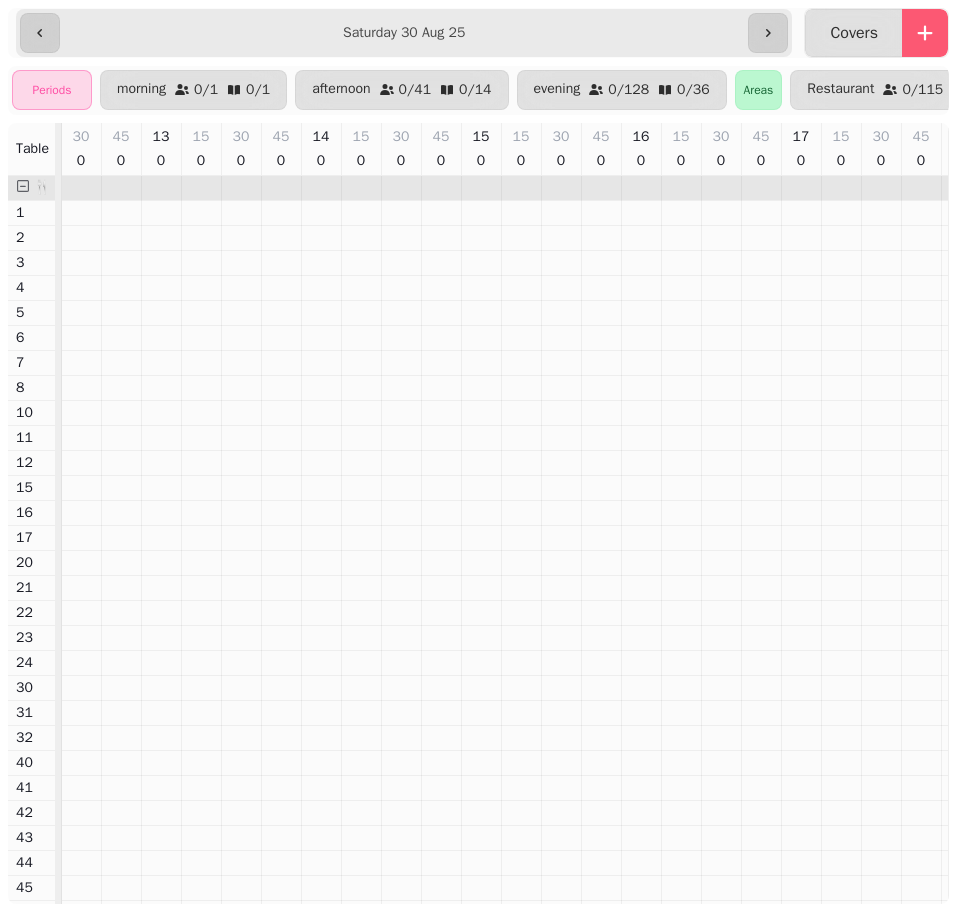type on "**********" 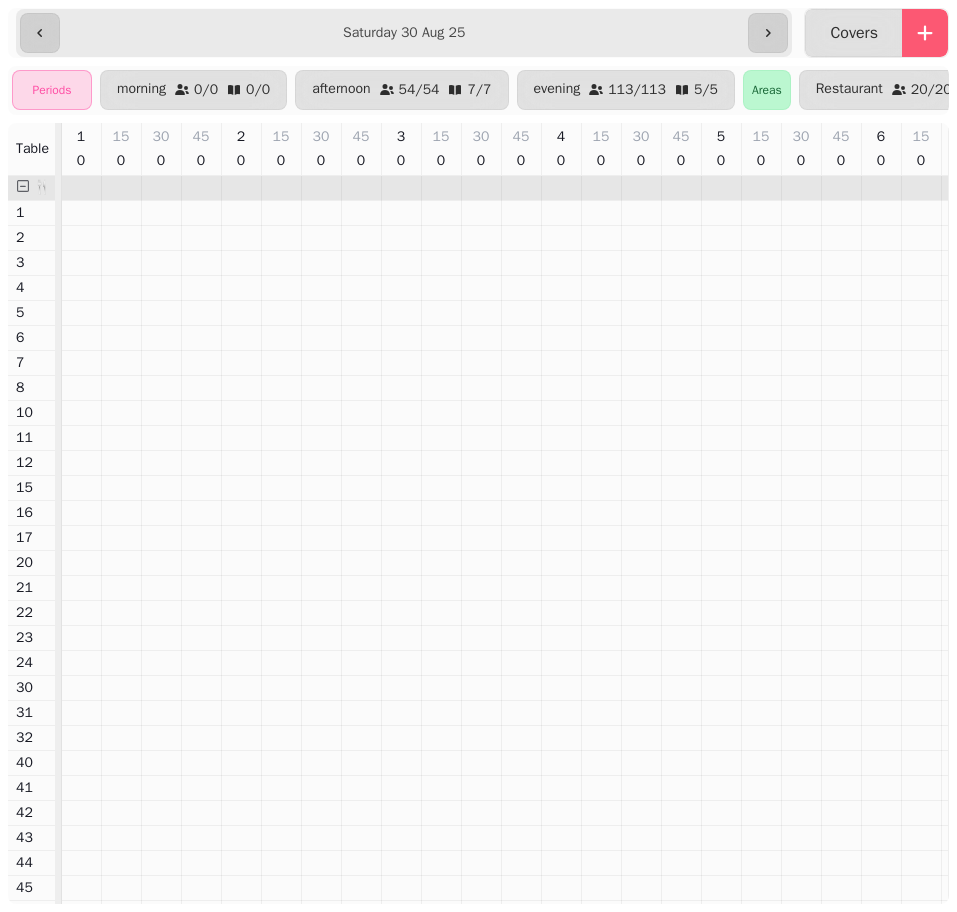 scroll, scrollTop: 0, scrollLeft: 2001, axis: horizontal 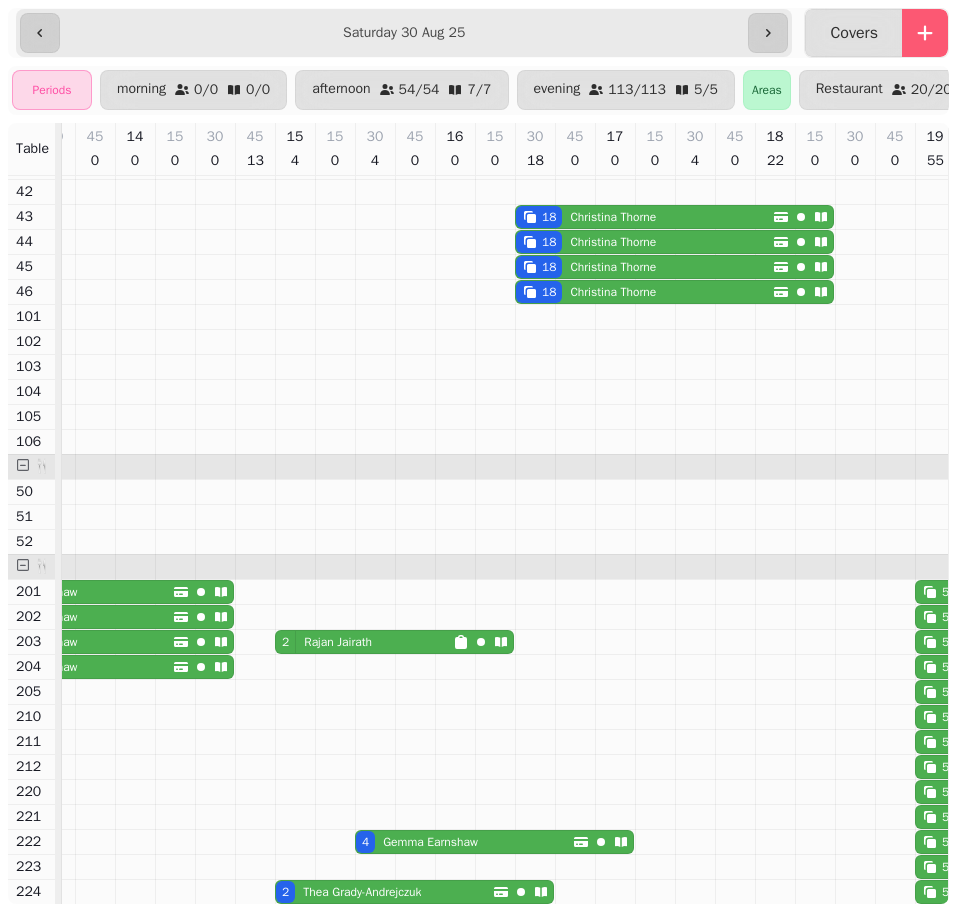 click on "[FIRST] [LAST]" at bounding box center [609, 92] 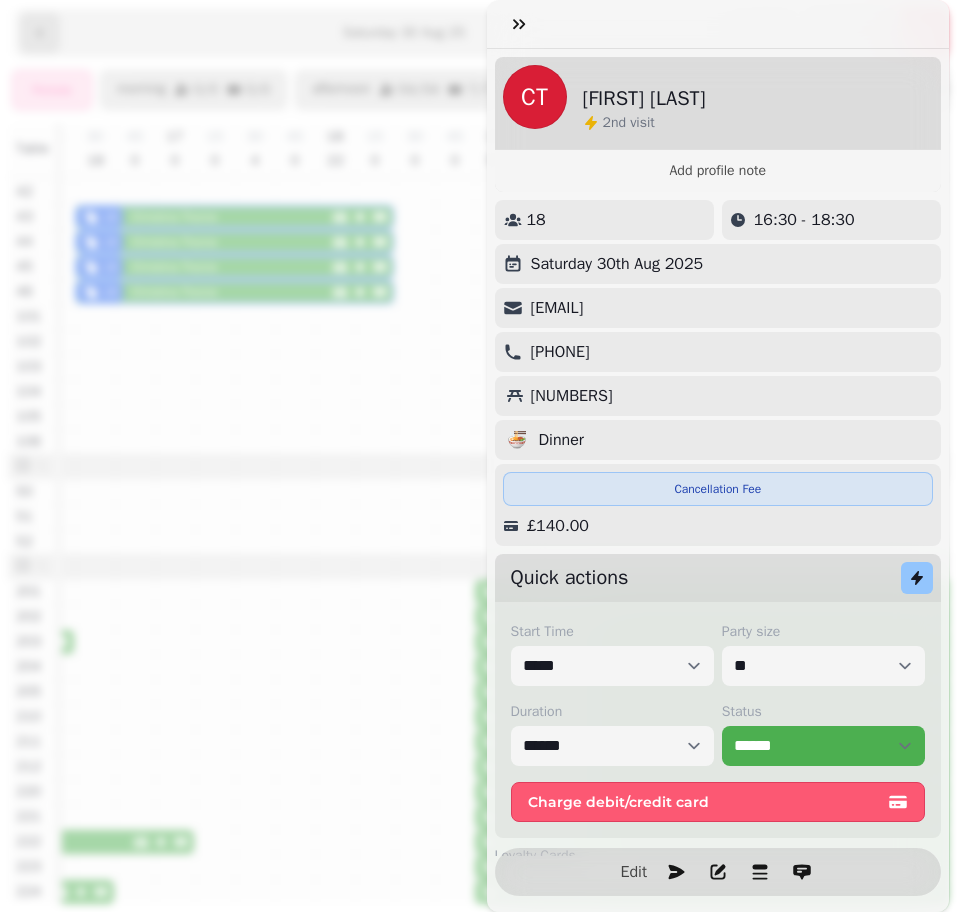 click 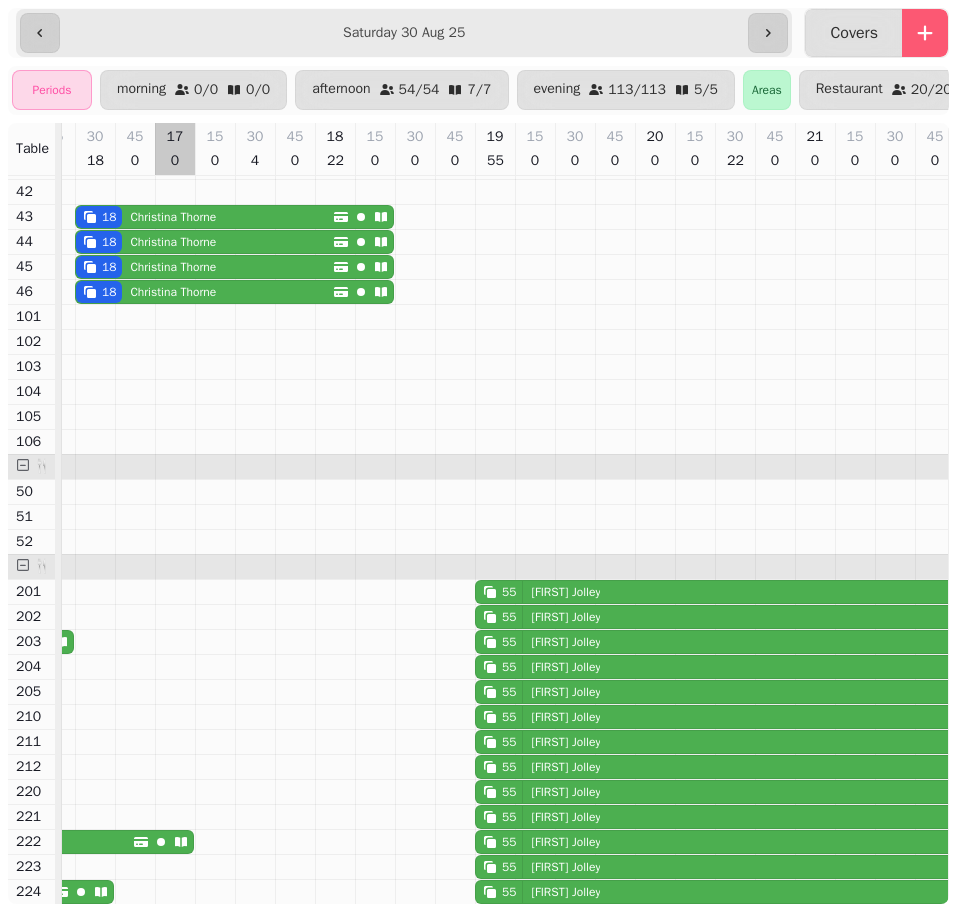 scroll, scrollTop: 620, scrollLeft: 2377, axis: both 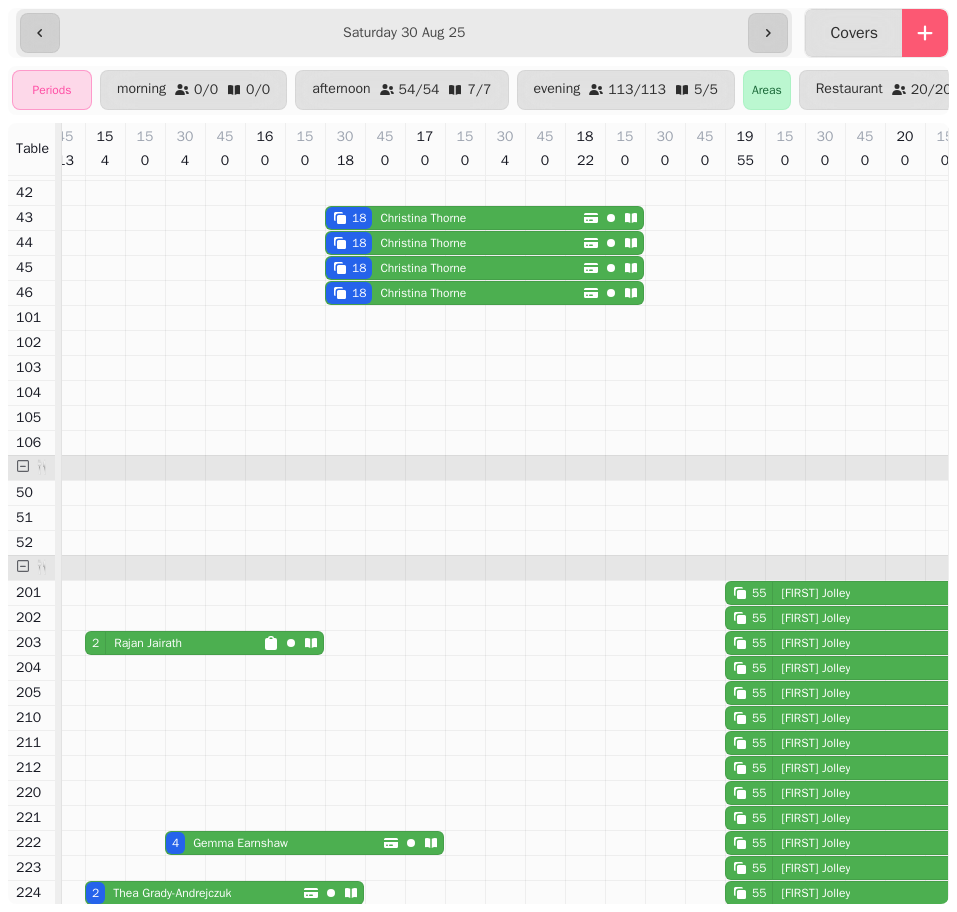 click on "**********" at bounding box center (404, 33) 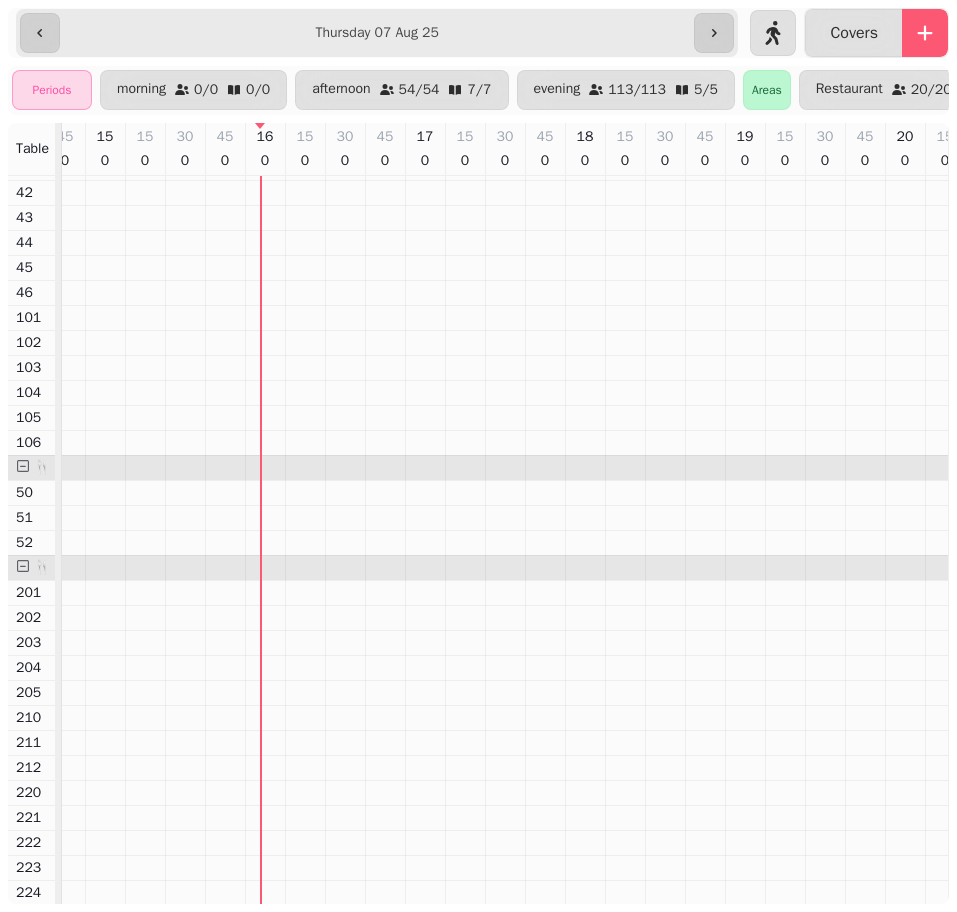scroll, scrollTop: 0, scrollLeft: 161, axis: horizontal 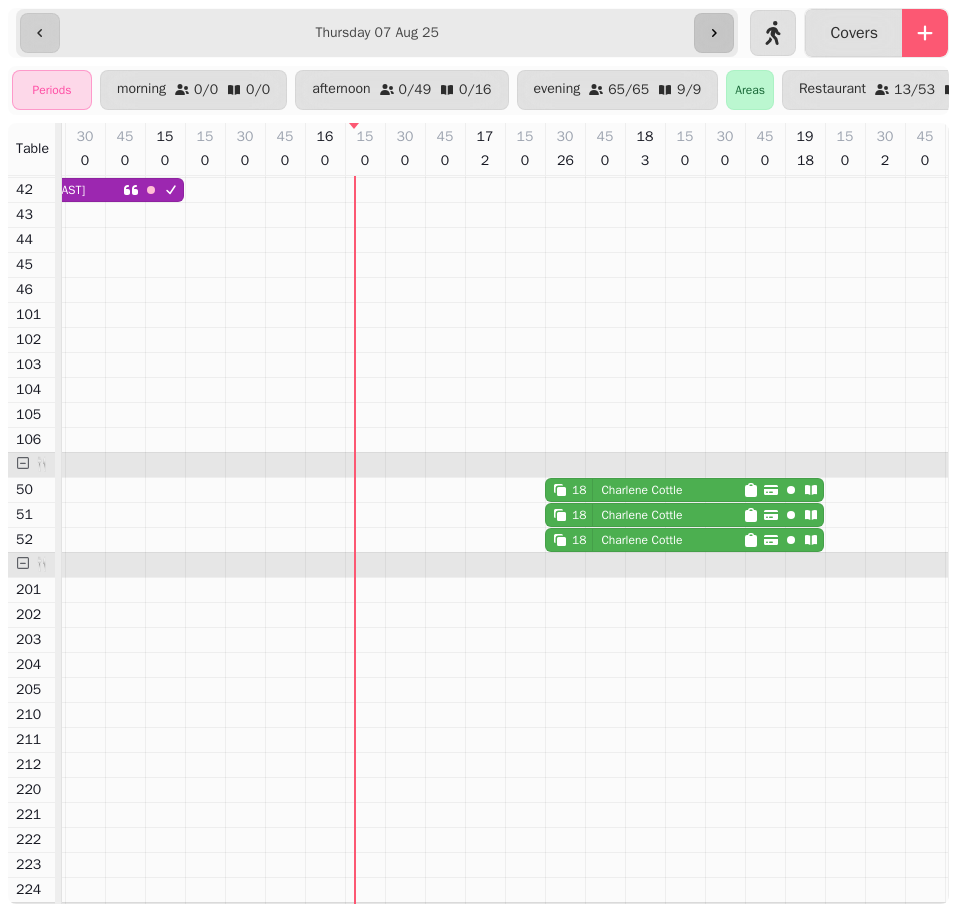 click 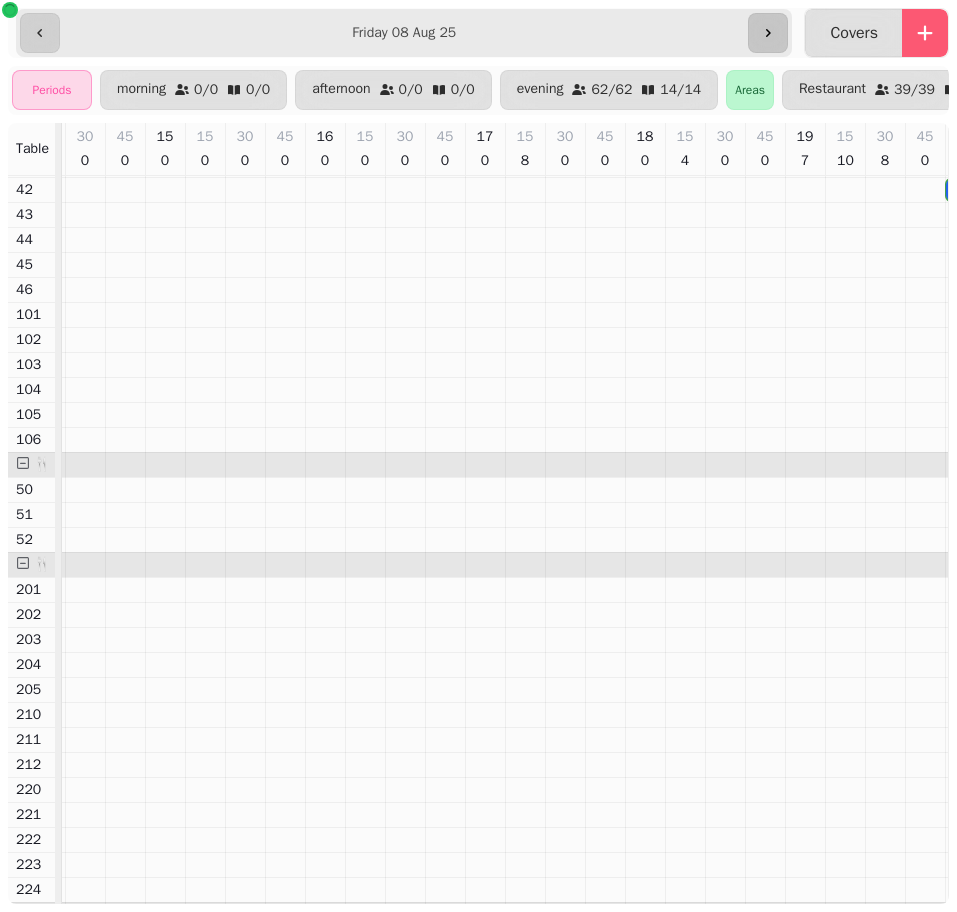scroll, scrollTop: 0, scrollLeft: 161, axis: horizontal 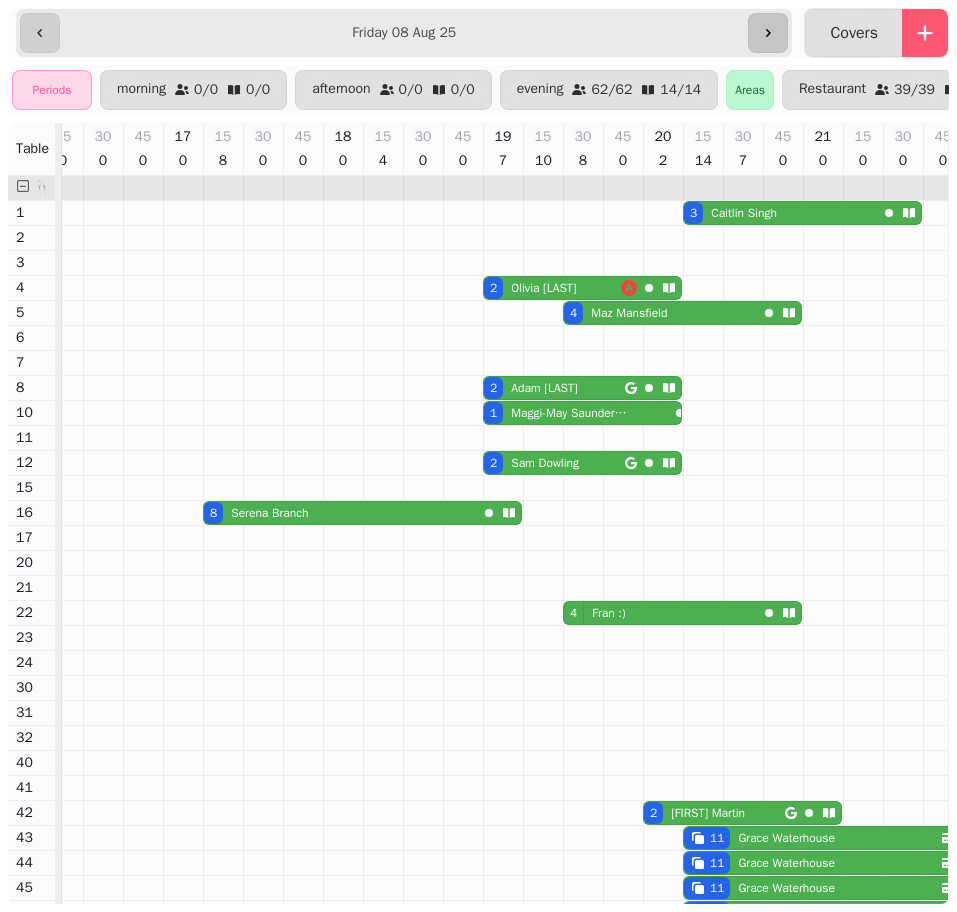 click 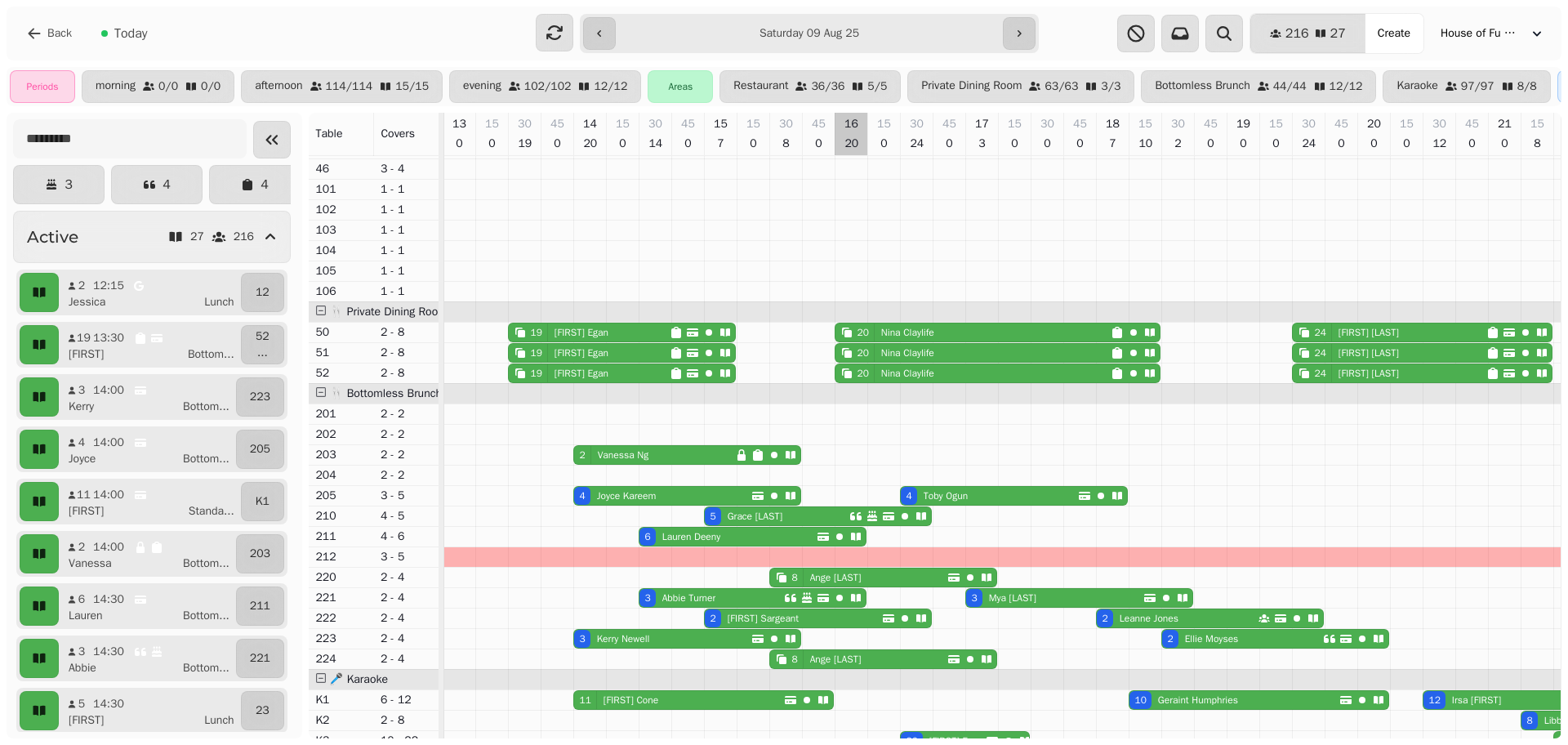 scroll, scrollTop: 601, scrollLeft: 1700, axis: both 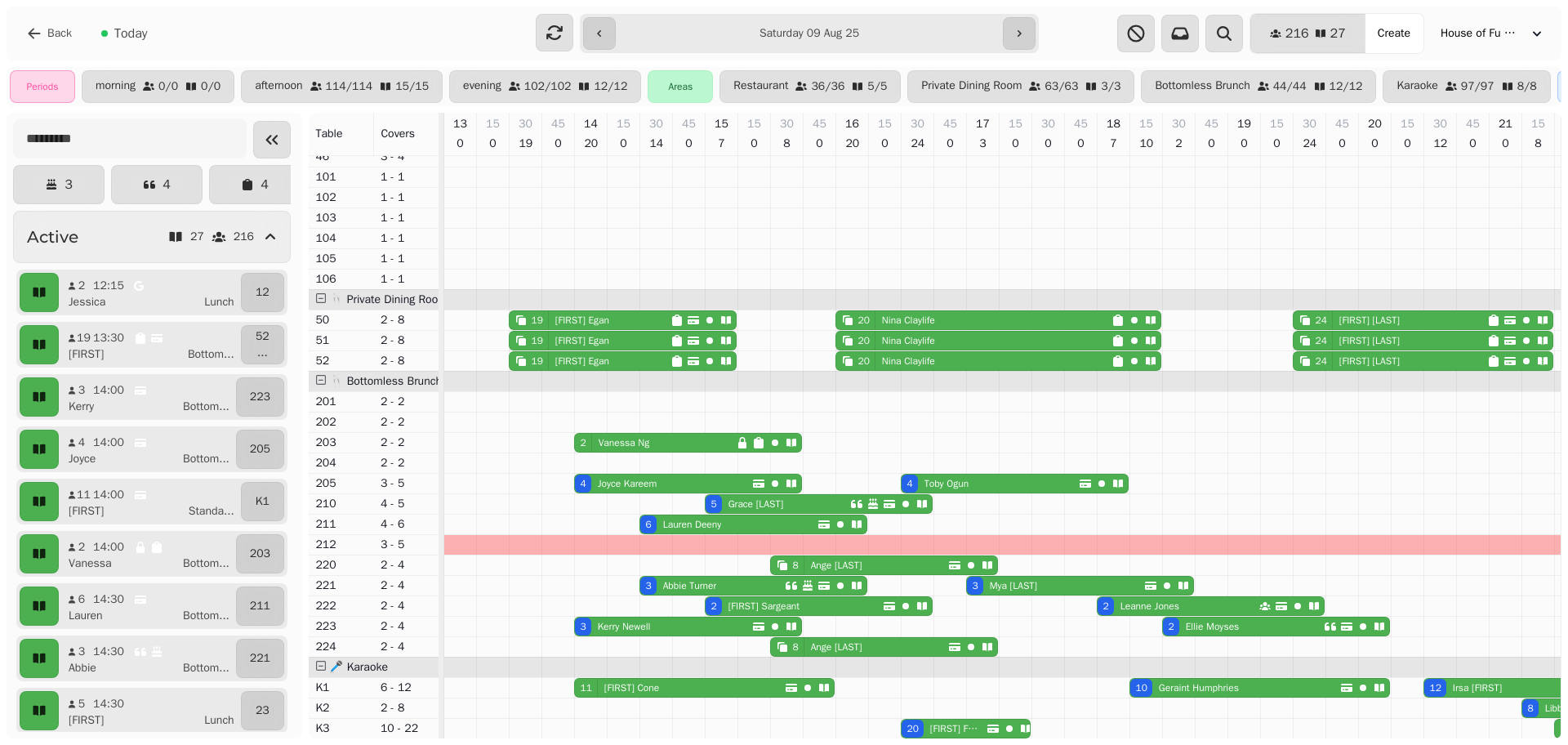 click on "[FIRST] [LAST]" at bounding box center [693, 524] 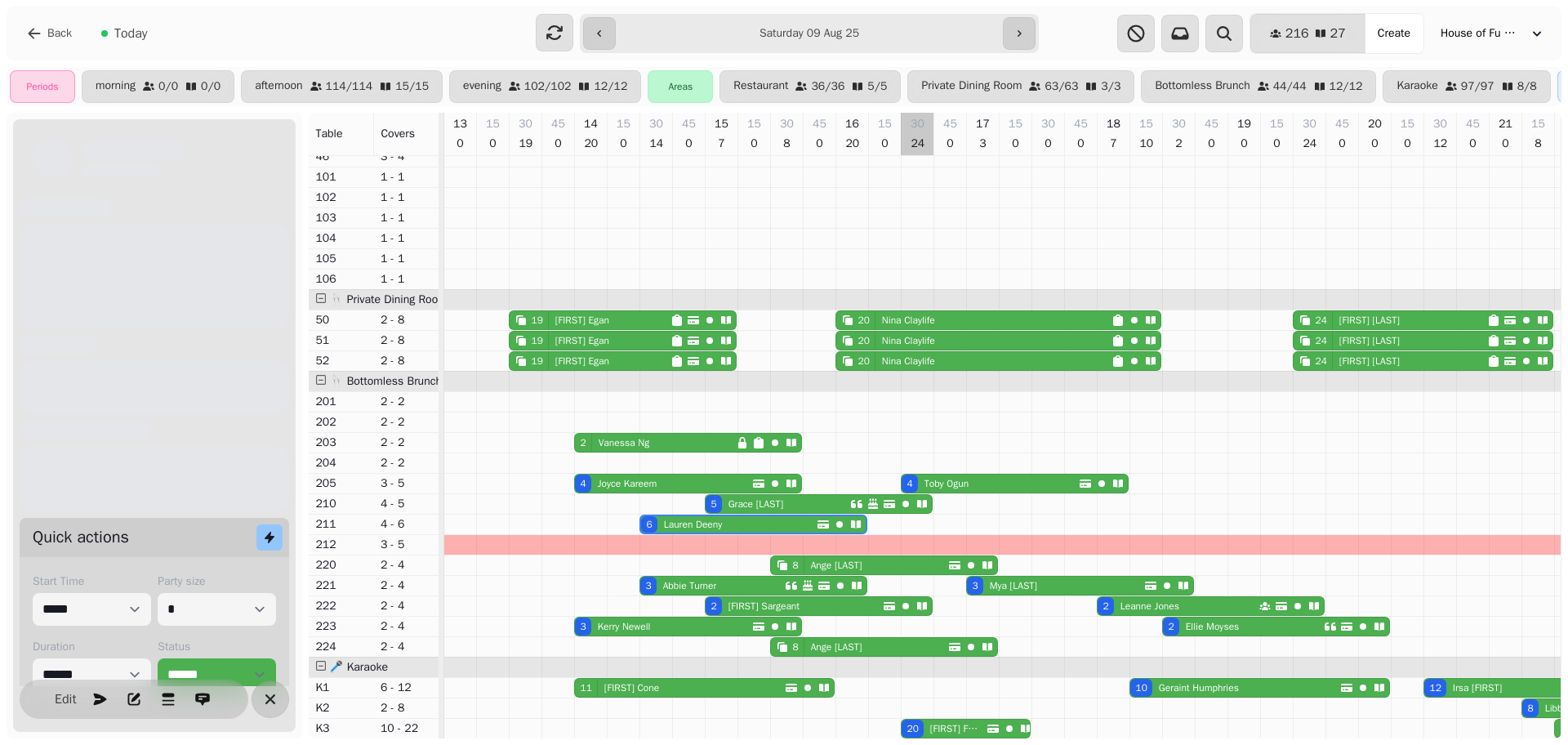 scroll, scrollTop: 0, scrollLeft: 1884, axis: horizontal 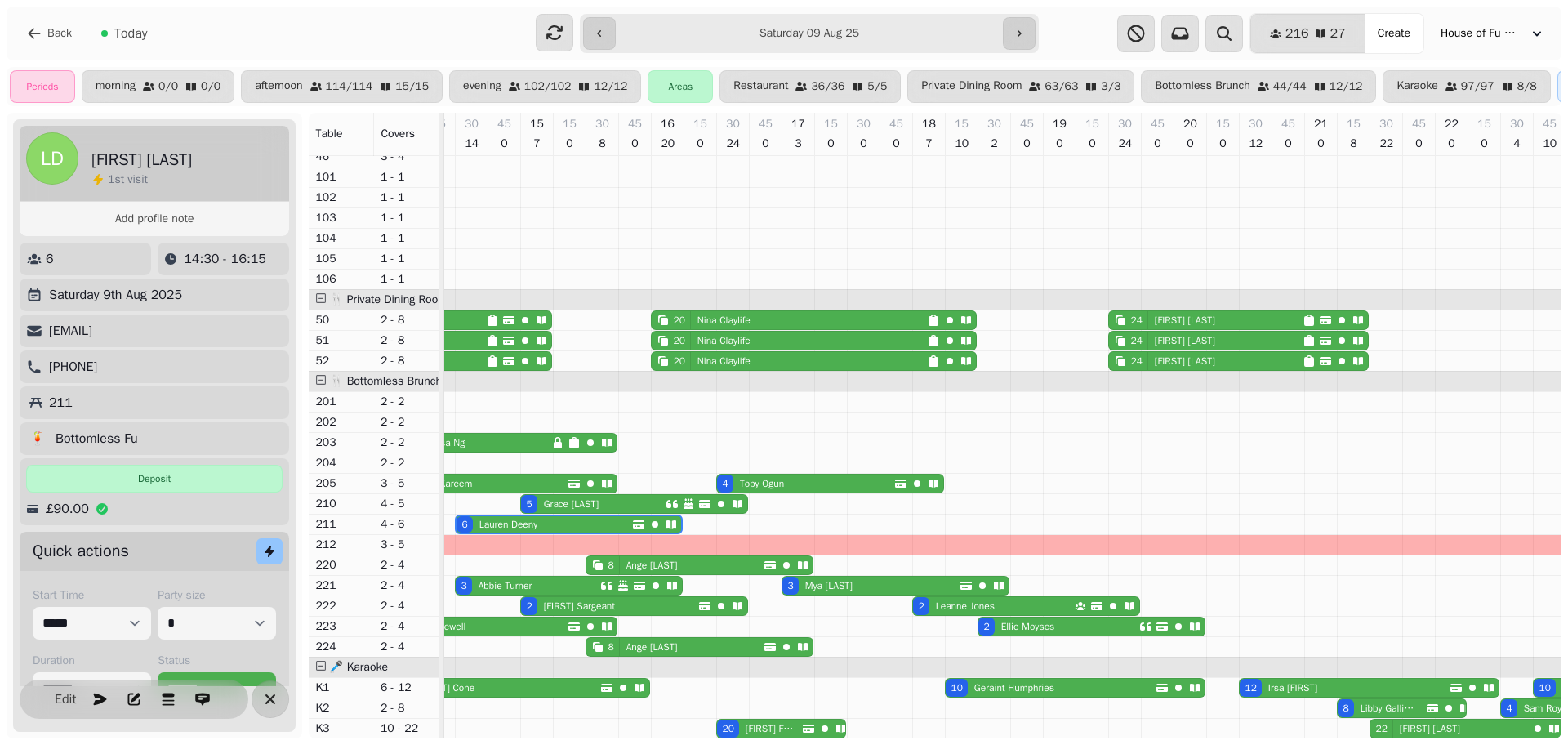 drag, startPoint x: 209, startPoint y: 294, endPoint x: 49, endPoint y: 332, distance: 164.4506 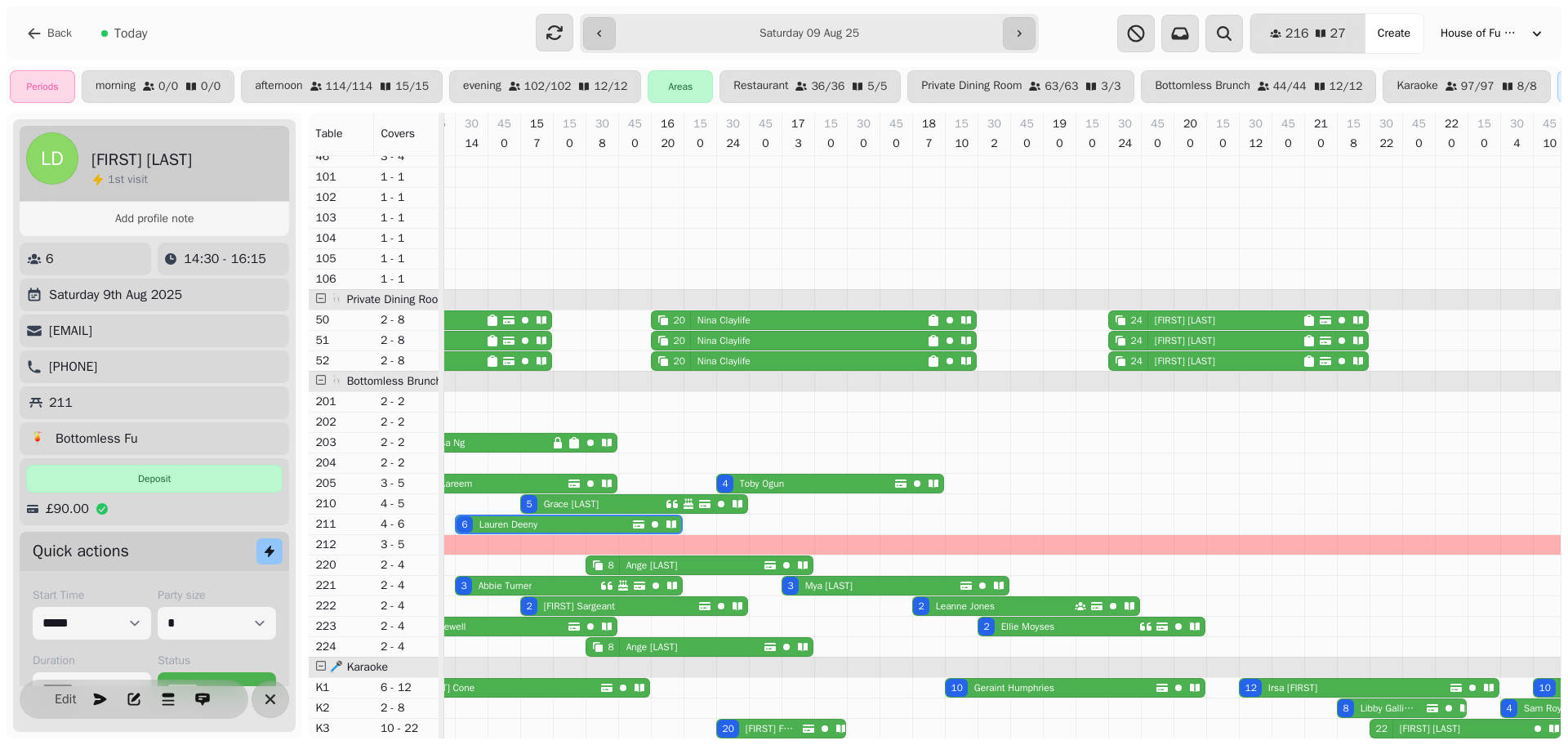 scroll, scrollTop: 601, scrollLeft: 1646, axis: both 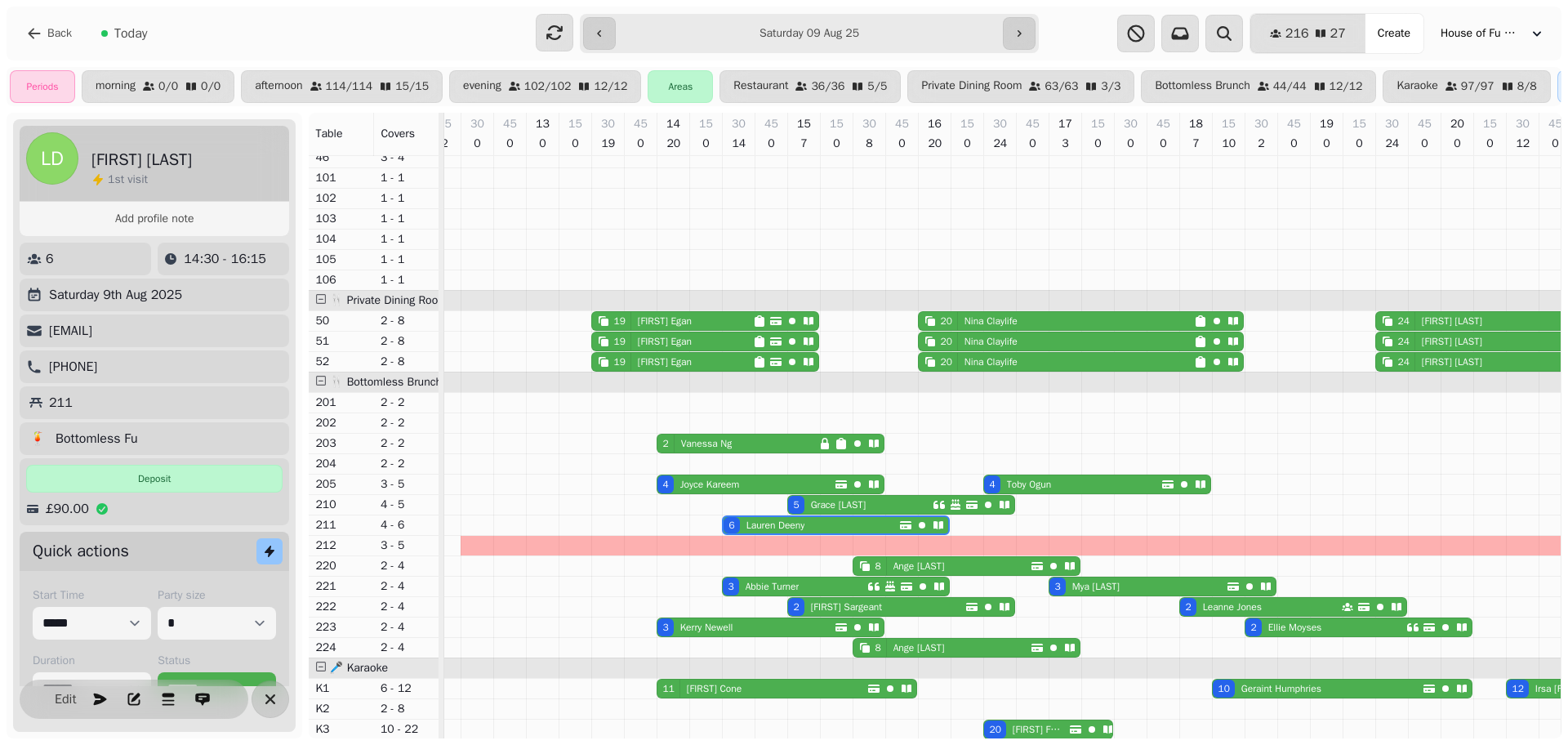 click on "[NUMBER] [FIRST] [LAST]" at bounding box center (860, 505) 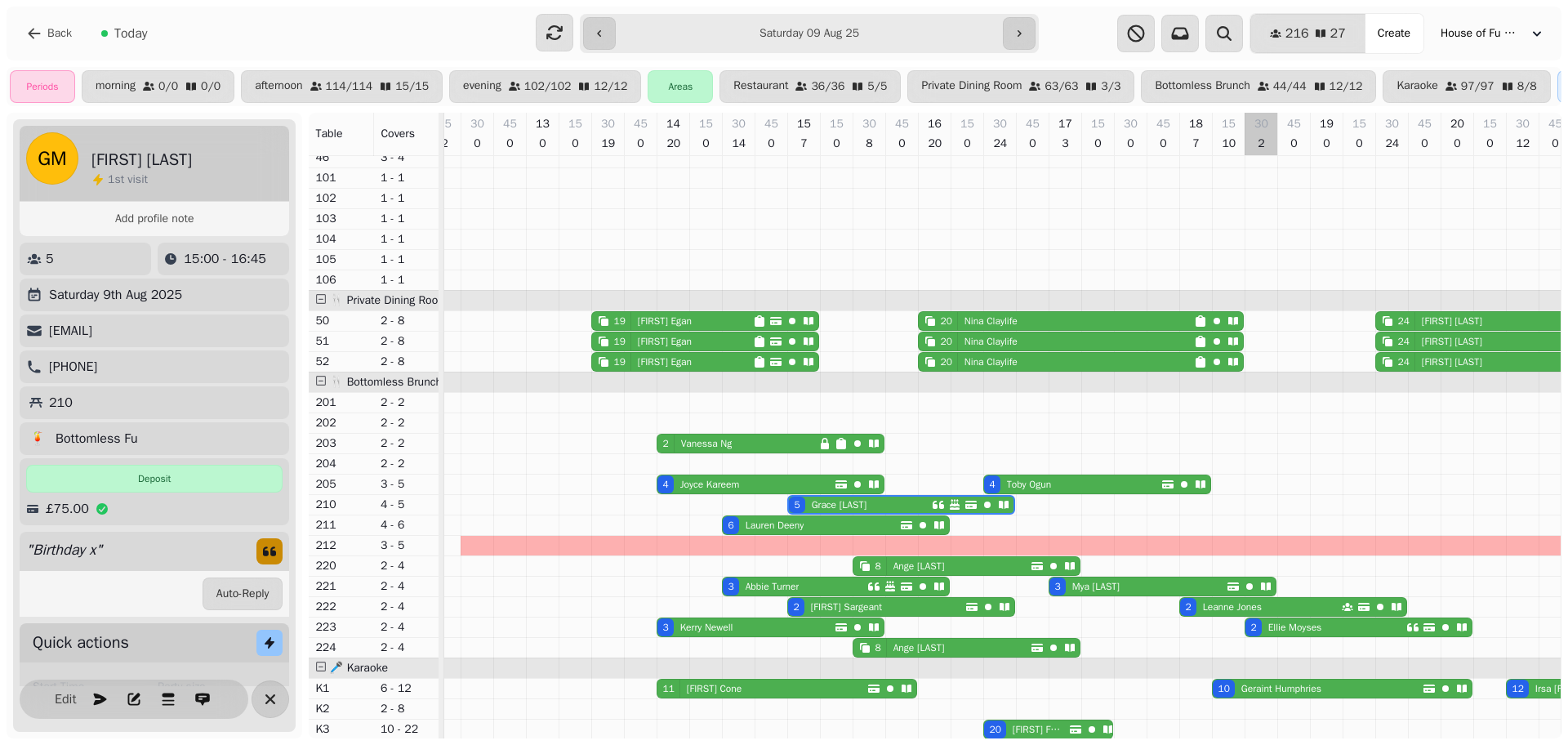select on "**********" 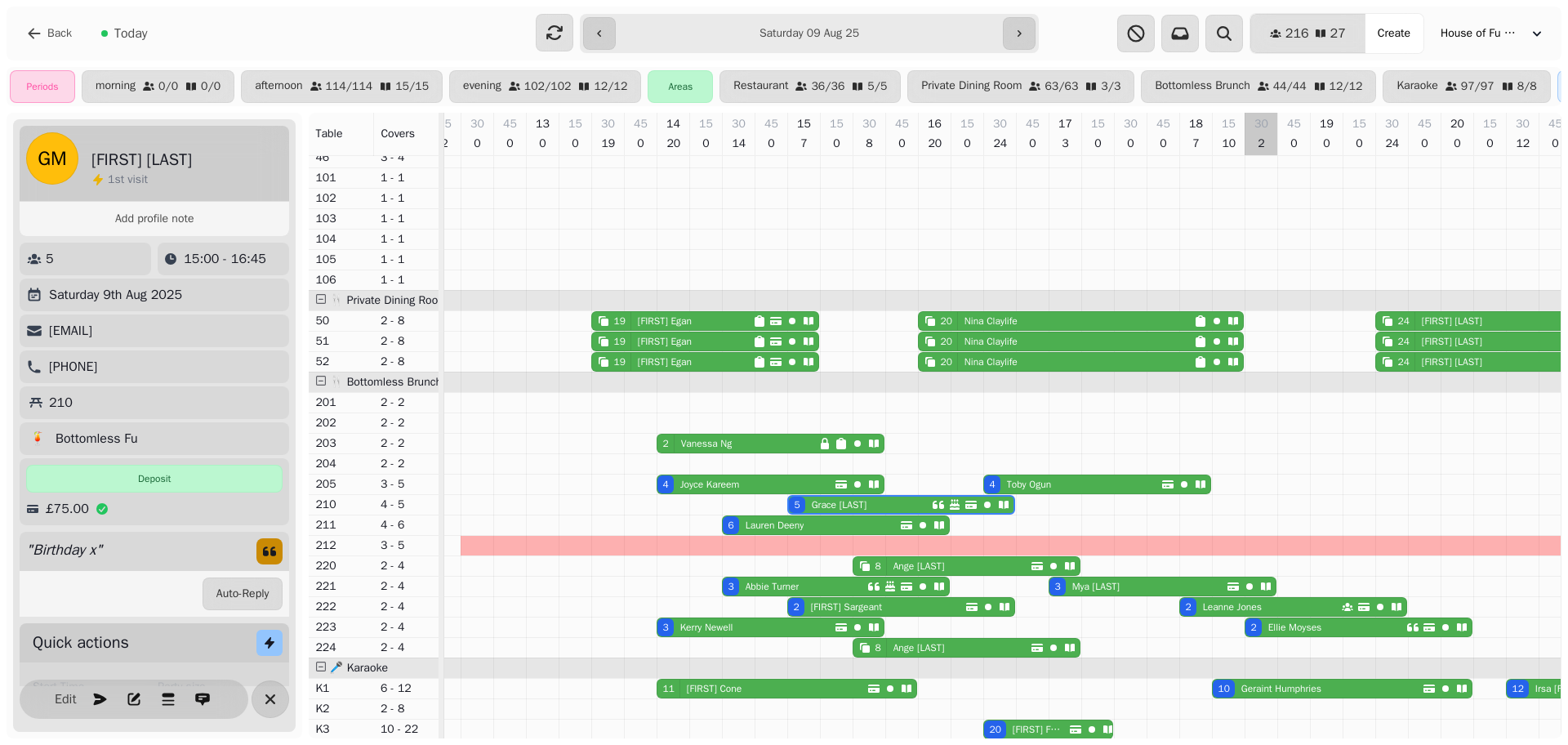 select on "*" 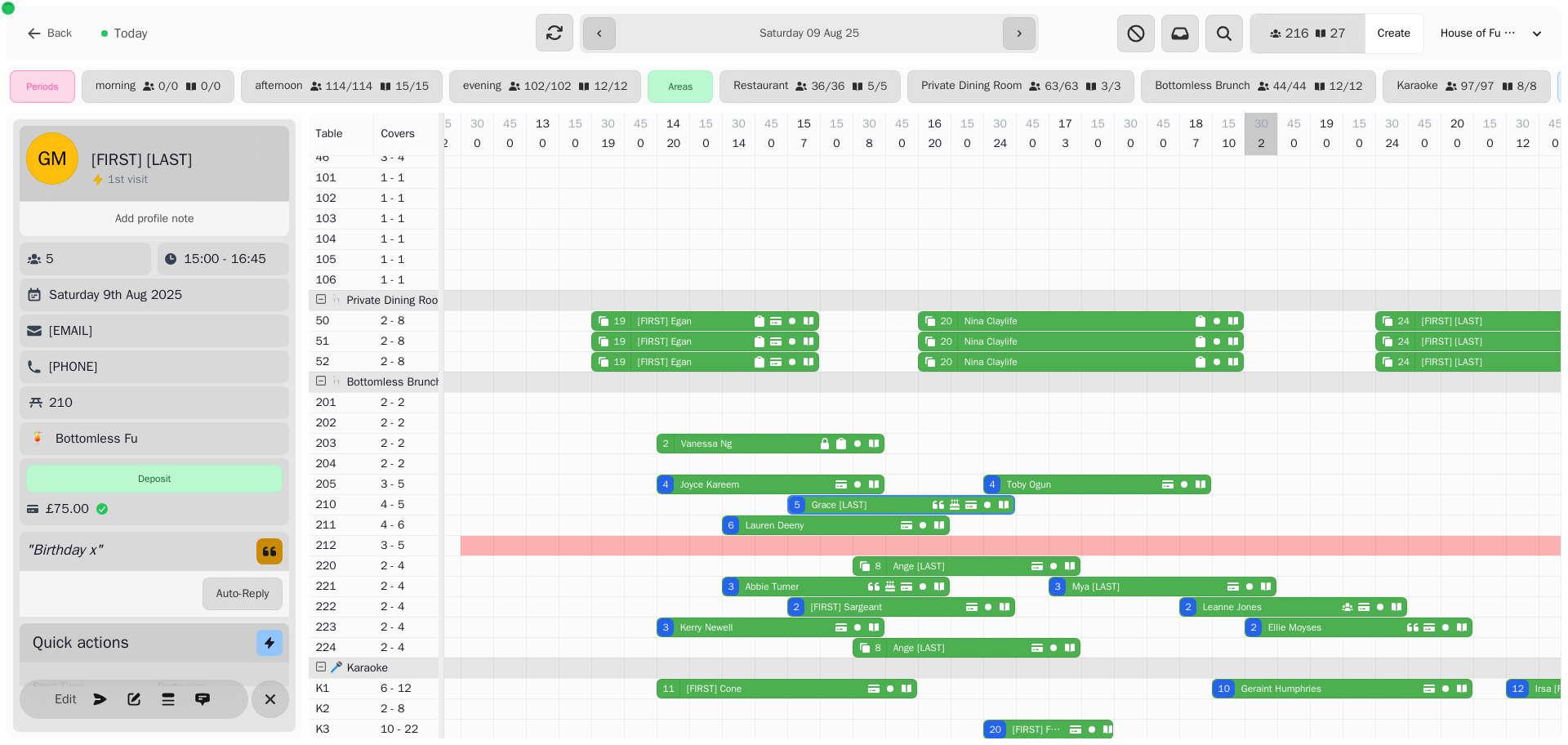 scroll, scrollTop: 0, scrollLeft: 1949, axis: horizontal 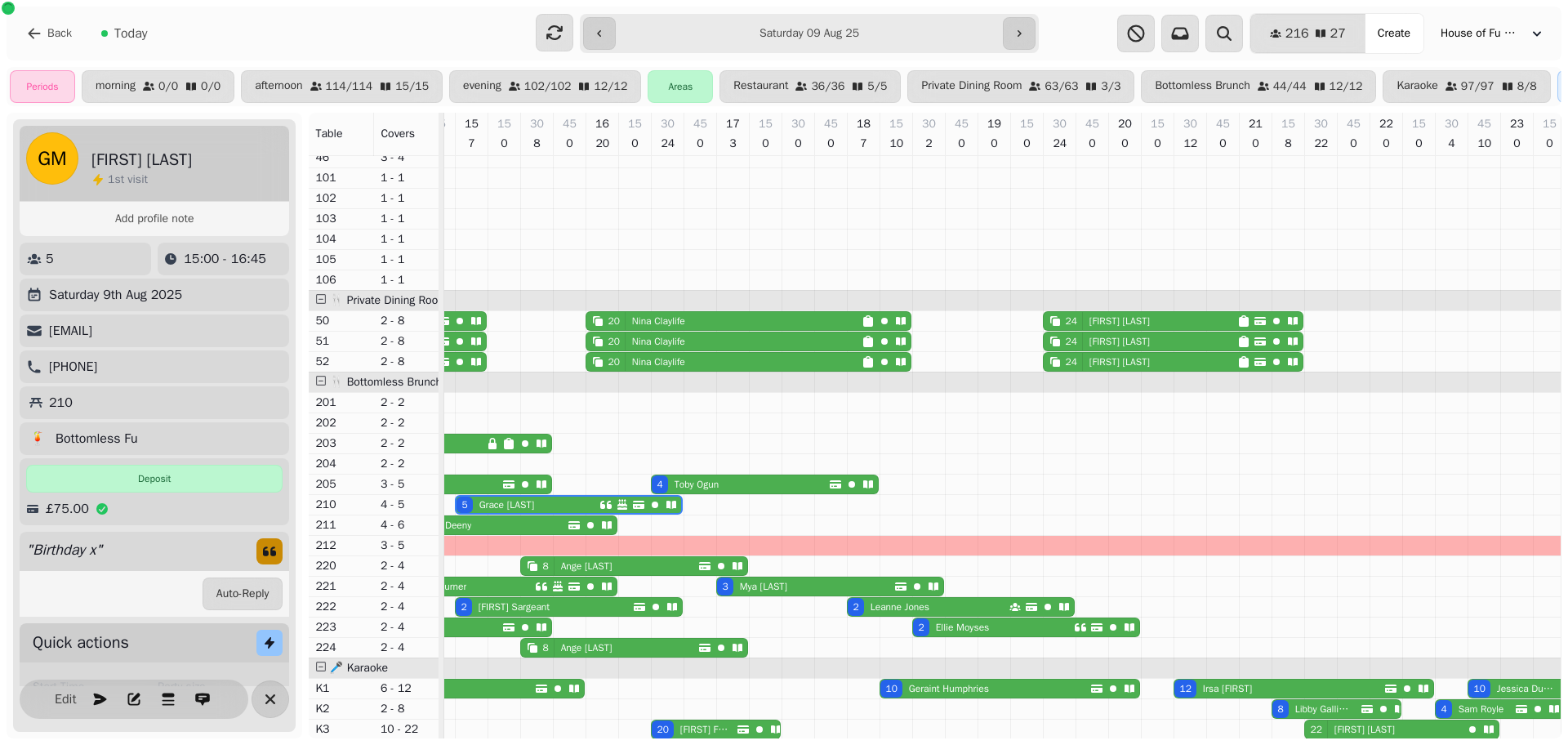 drag, startPoint x: 268, startPoint y: 324, endPoint x: 50, endPoint y: 328, distance: 218.03669 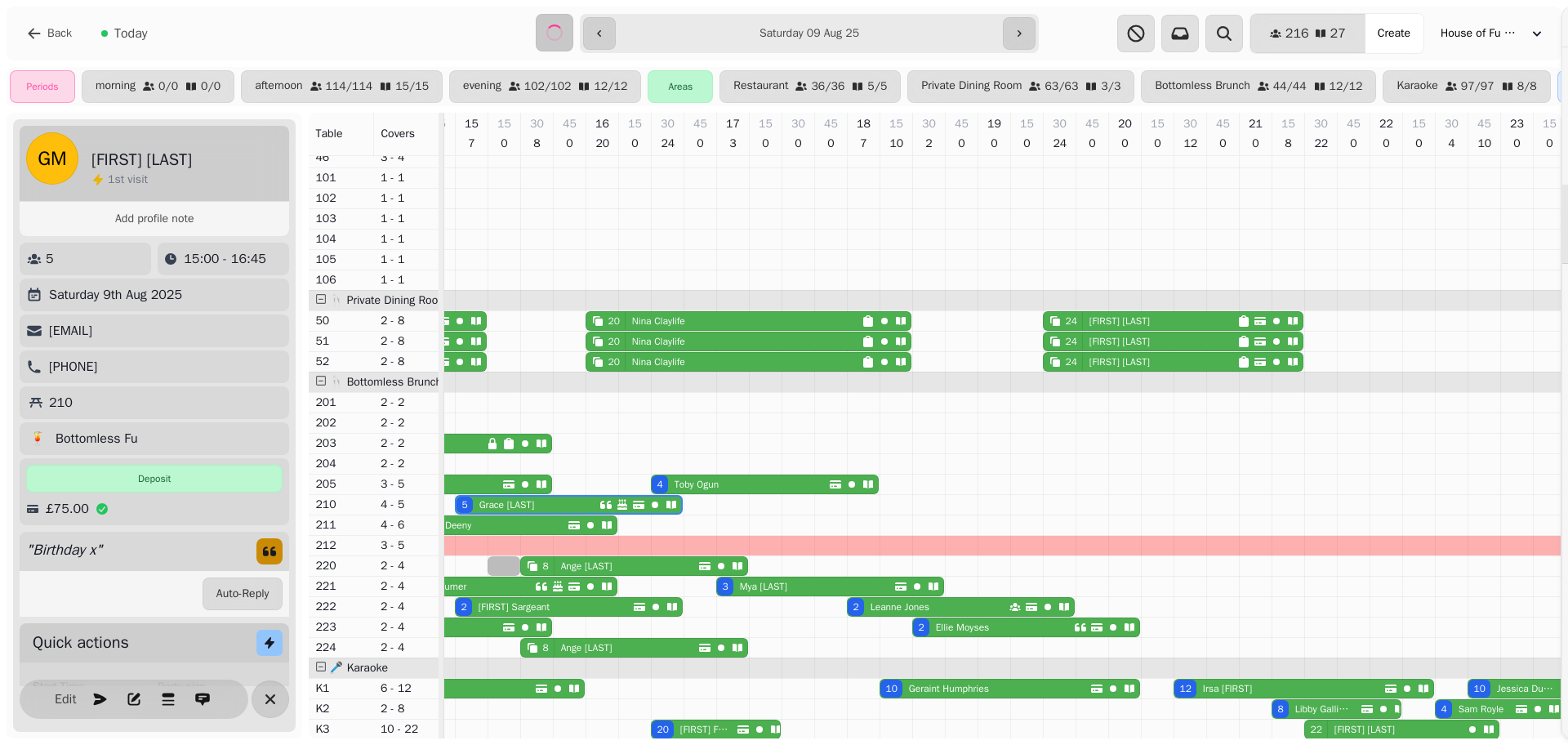 click on "Create Booking Date Guests & Time Guest Select a date Quick Picker Su Mo Tu We Th Fr Sa August 2025 1st 2nd 3rd 4th 5th 6th 7th 8th 9th 10th 11th 12th 13th 14th 15th 16th 17th 18th 19th 20th 21st 22nd 23rd 24th 25th 26th 27th 28th 29th 30th 31st September 2025 1st 2nd 3rd 4th 5th 6th 7th 8th 9th 10th 11th 12th 13th 14th 15th 16th 17th 18th 19th 20th 21st 22nd 23rd 24th 25th 26th 27th 28th 29th 30th October 2025 1st 2nd 3rd 4th 5th 6th 7th 8th 9th 10th 11th 12th 13th 14th 15th 16th 17th 18th 19th 20th 21st 22nd 23rd 24th 25th 26th 27th 28th 29th 30th 31st November 2025 1st 2nd 3rd 4th 5th 6th 7th 8th 9th 10th 11th 12th 13th 14th 15th 16th 17th 18th 19th 20th 21st 22nd 23rd 24th 25th 26th 27th 28th 29th 30th December 2025 1st 2nd 3rd 4th 5th 6th 7th 8th 9th 10th 11th 12th 13th 14th 15th 16th 17th 18th 19th 20th 21st 22nd 23rd 24th 25th 26th 27th 28th 29th 30th 31st January 2026 1st 2nd 3rd 4th 5th 6th 7th 8th 9th 10th 11th 12th 13th 14th 15th 16th 17th 18th 19th 20th 21st 22nd 23rd 24th 25th 26th 27th 28th 29th" at bounding box center (784, 386) 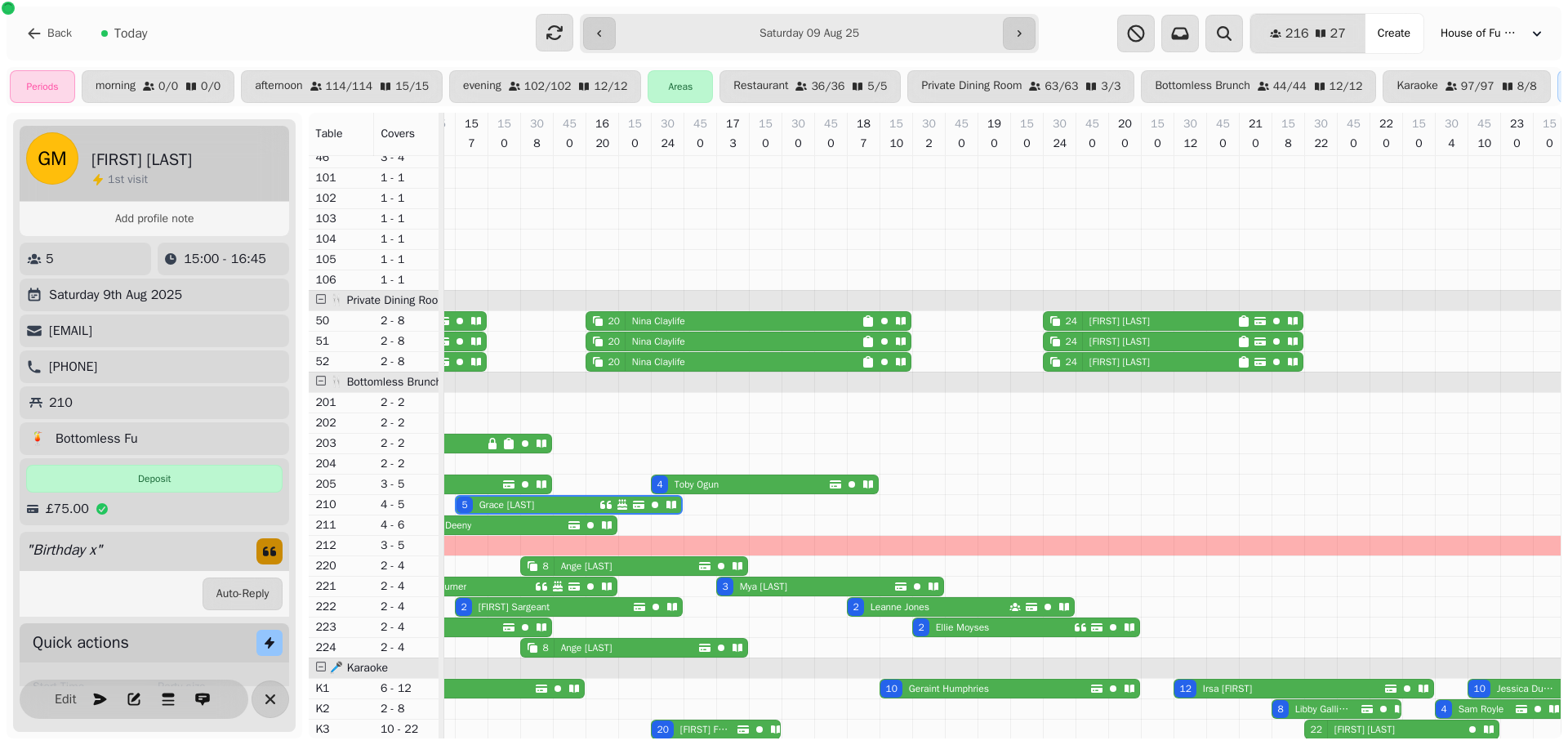 scroll, scrollTop: 601, scrollLeft: 1866, axis: both 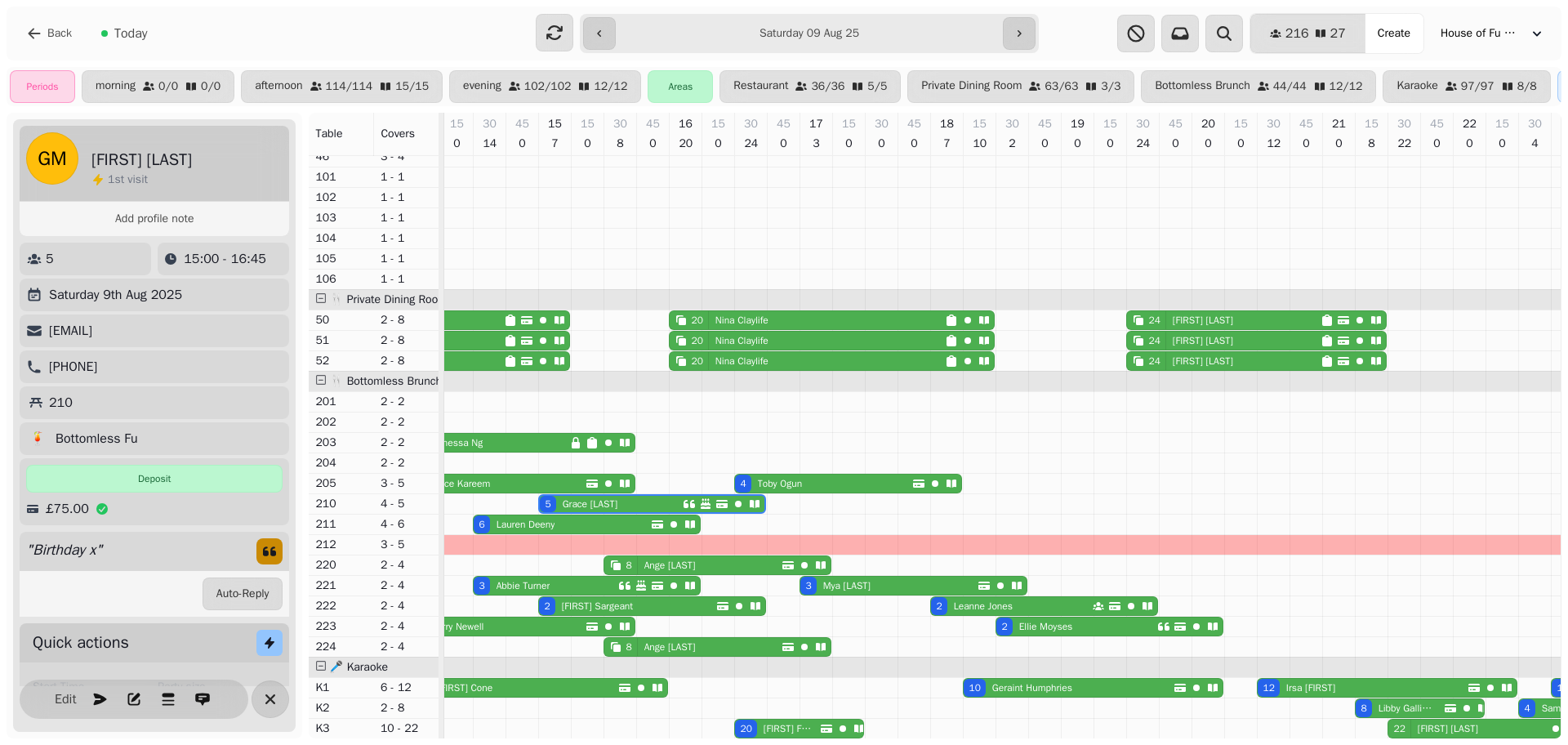 click on "[FIRST] [LAST]" at bounding box center [670, 565] 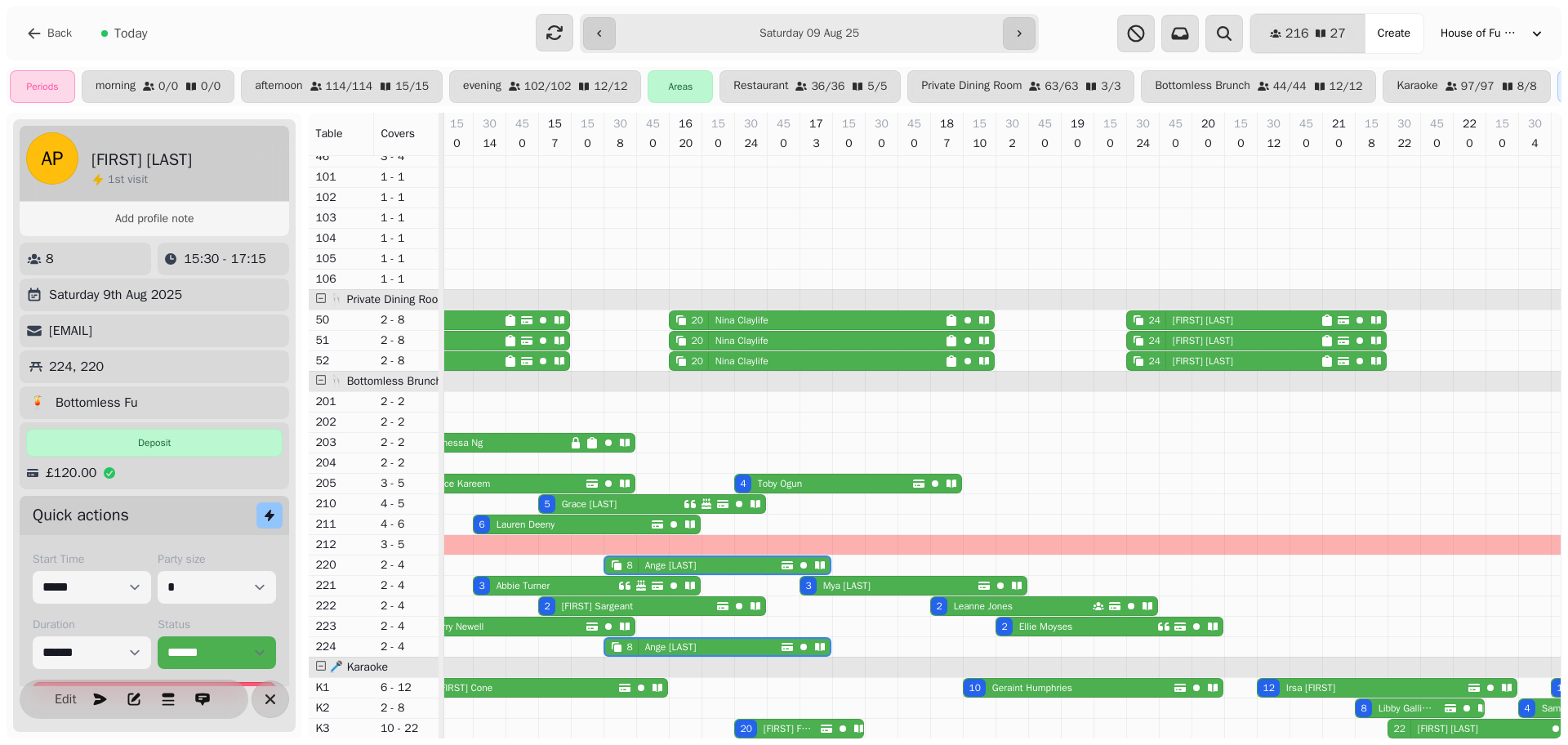 scroll, scrollTop: 0, scrollLeft: 2015, axis: horizontal 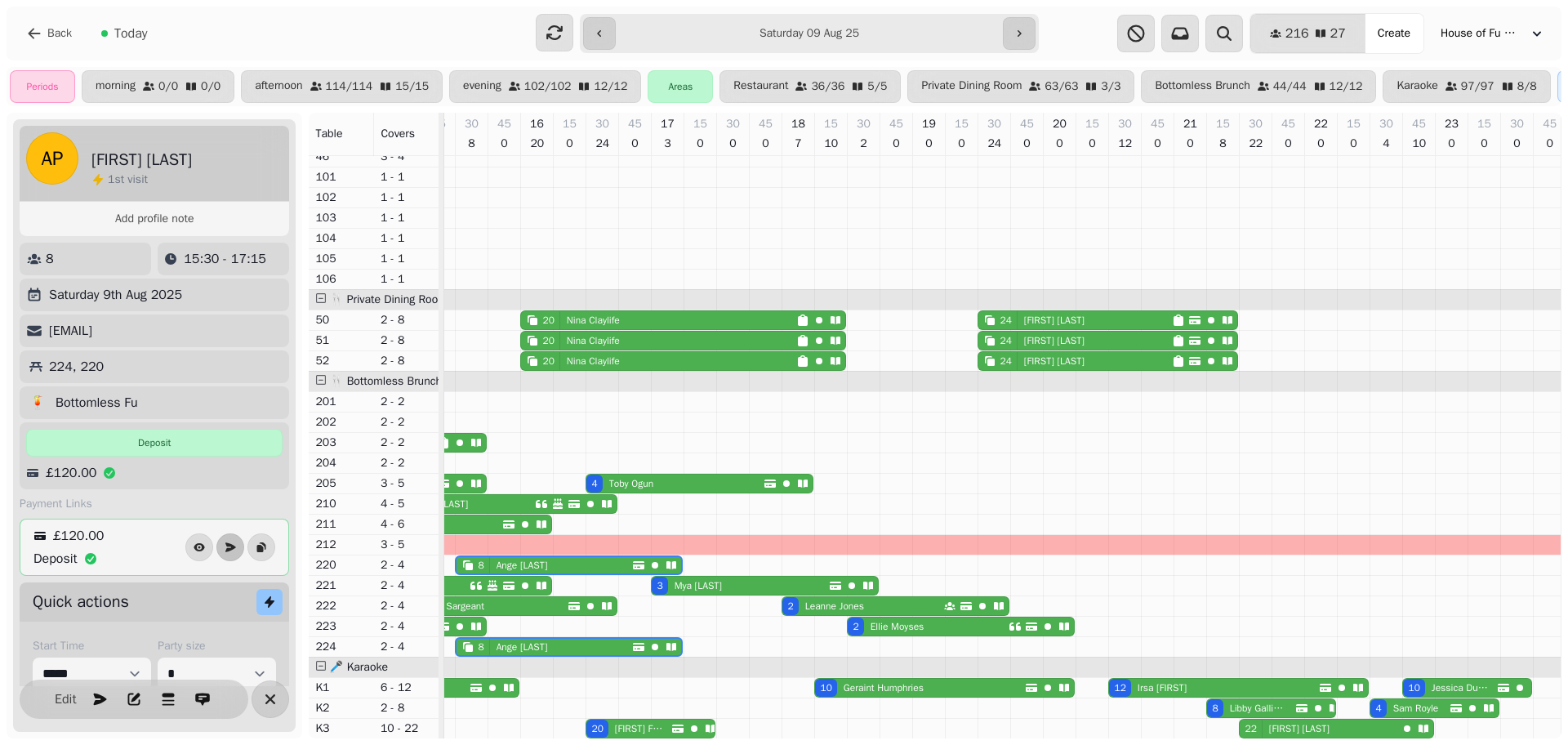 drag, startPoint x: 225, startPoint y: 325, endPoint x: 51, endPoint y: 330, distance: 174.07182 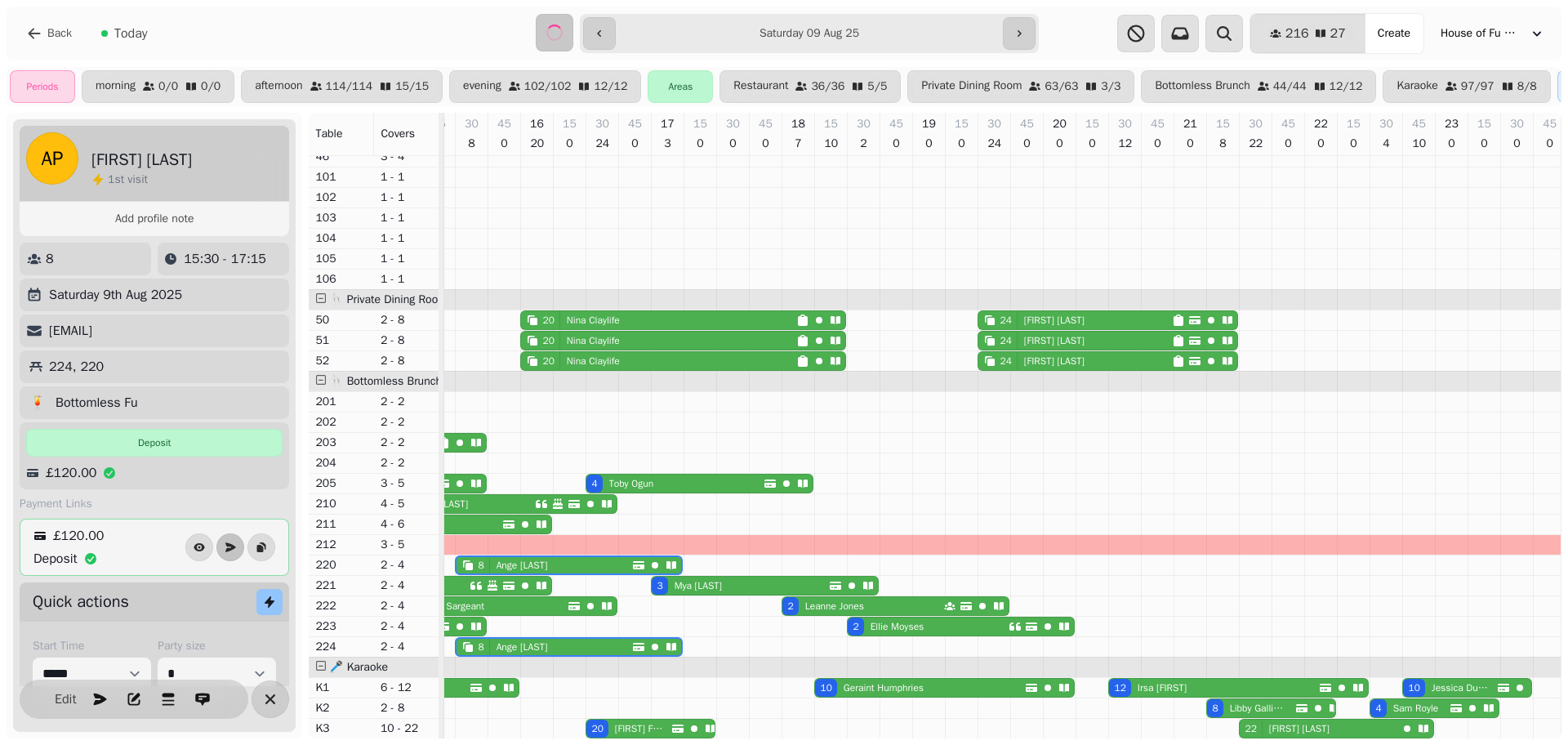 click on "Back Today" at bounding box center (268, 33) 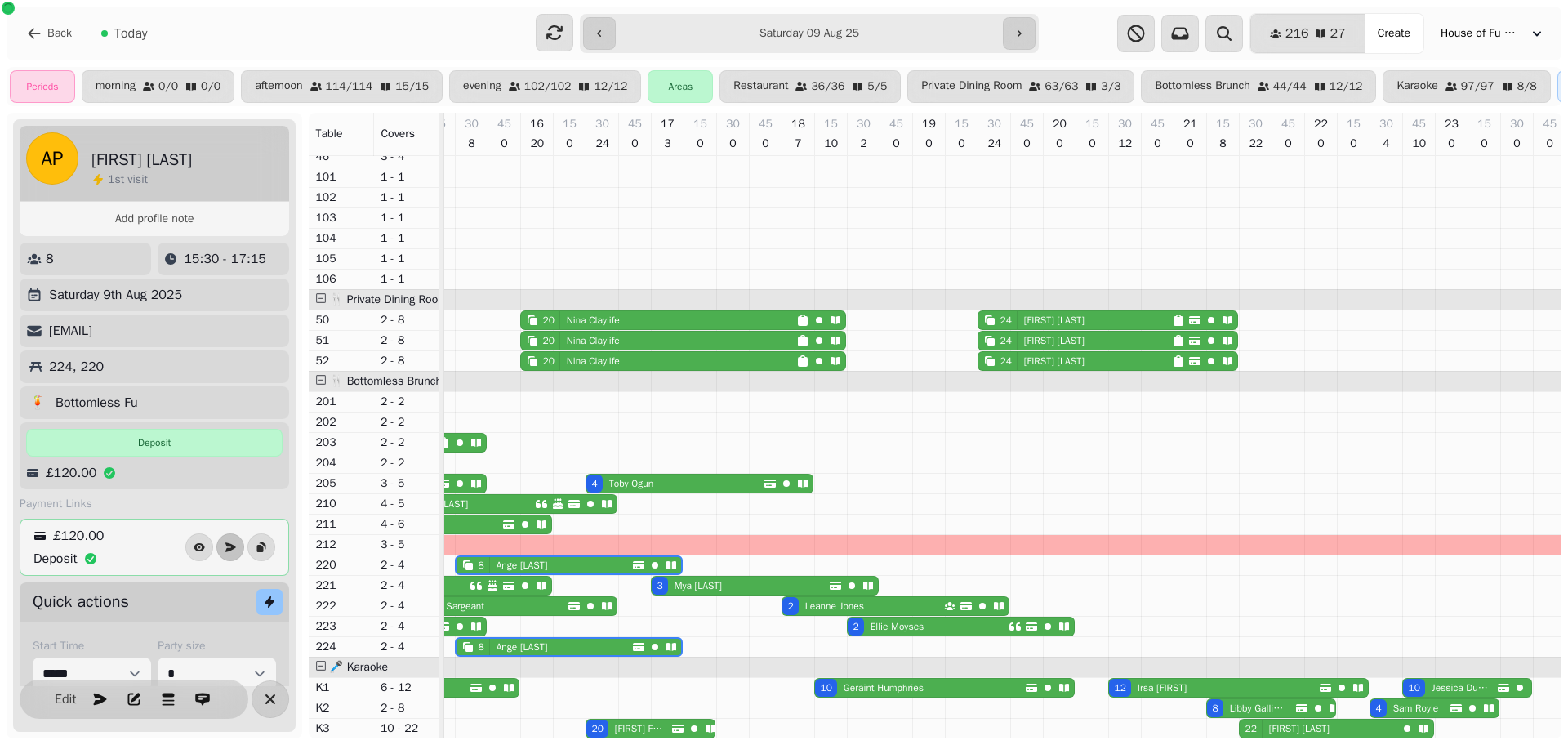 scroll, scrollTop: 601, scrollLeft: 1477, axis: both 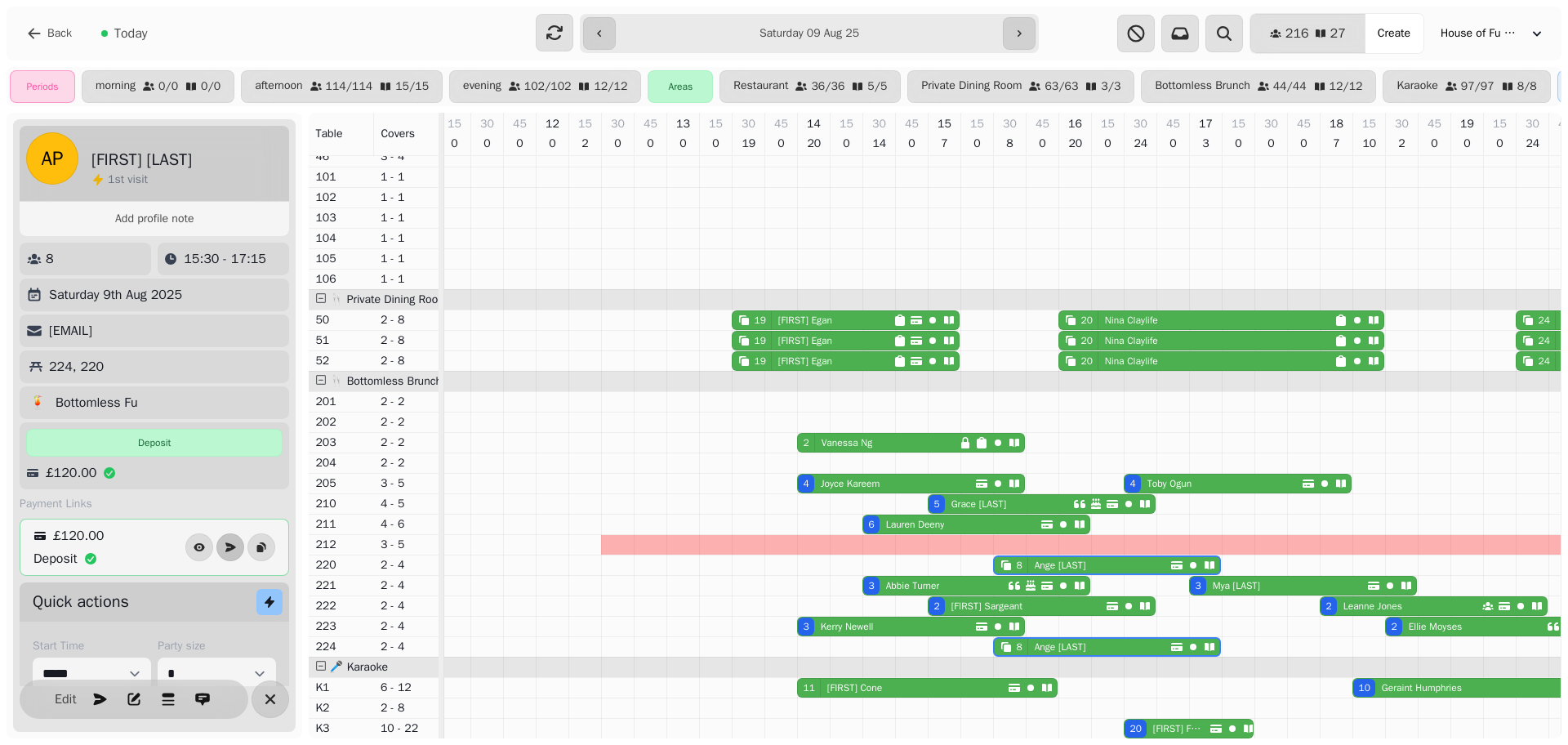click on "[FIRST] [LAST]" at bounding box center [913, 586] 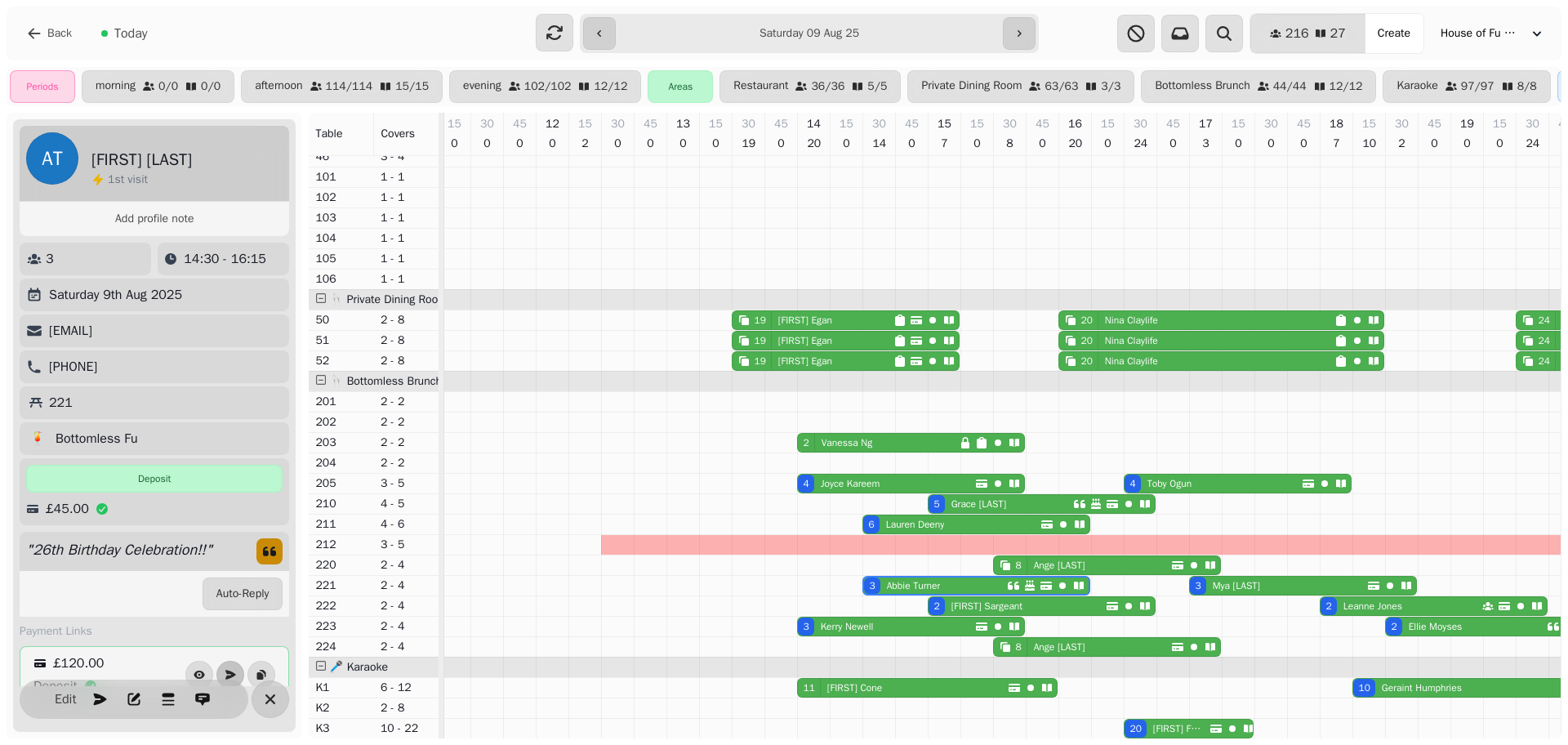 select on "**********" 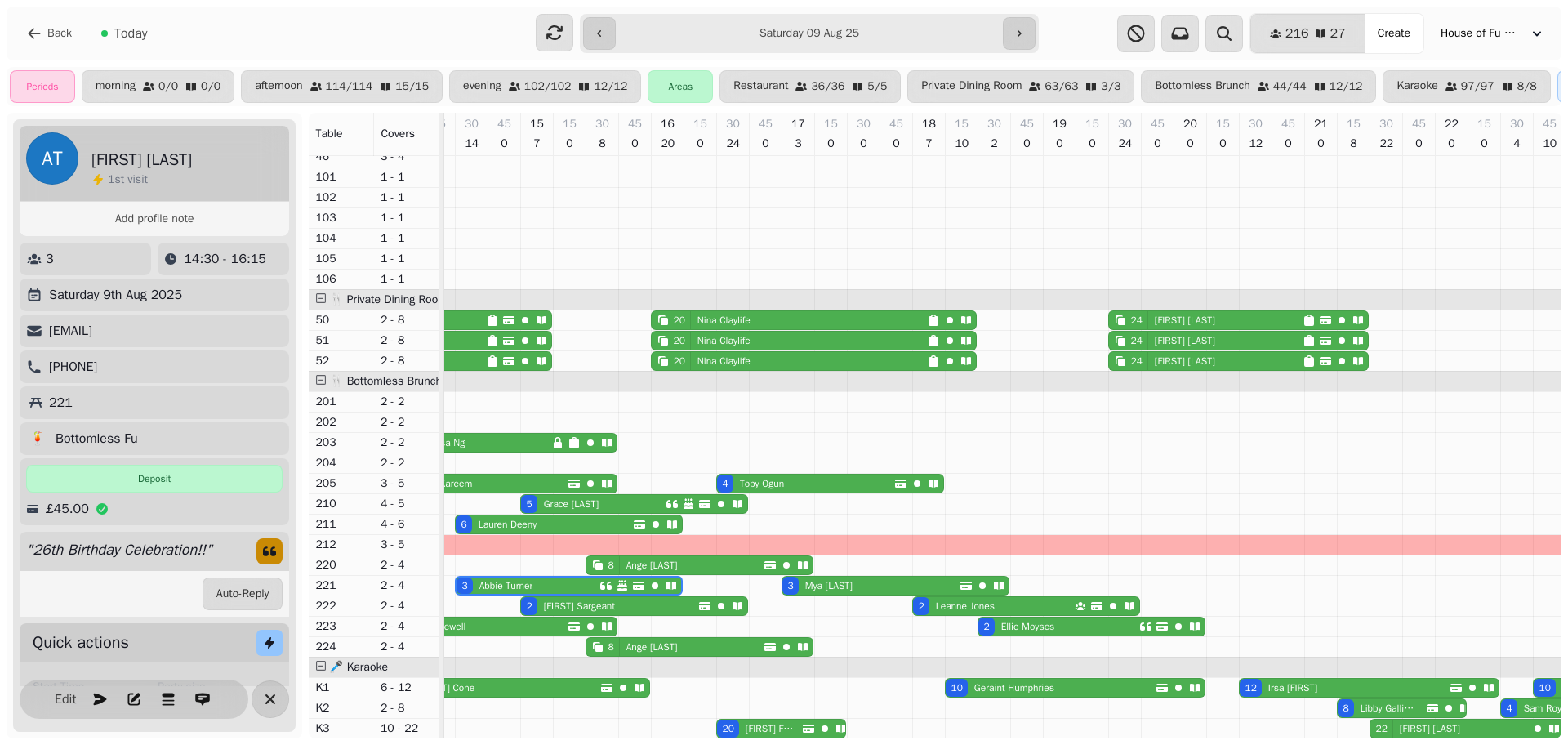 drag, startPoint x: 223, startPoint y: 322, endPoint x: 48, endPoint y: 322, distance: 175 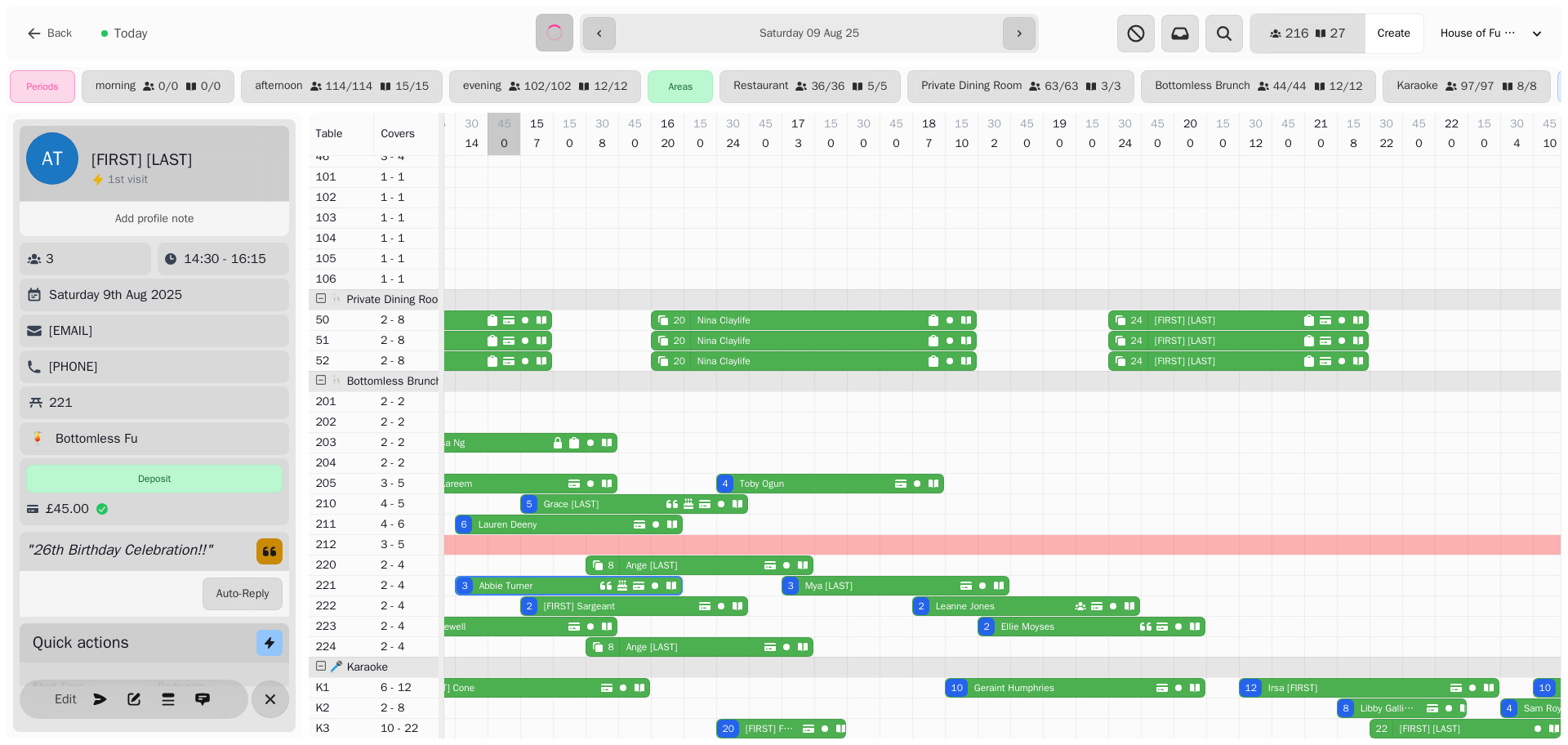 click on "[NUMBER] [FIRST] [LAST]" at bounding box center [479, 627] 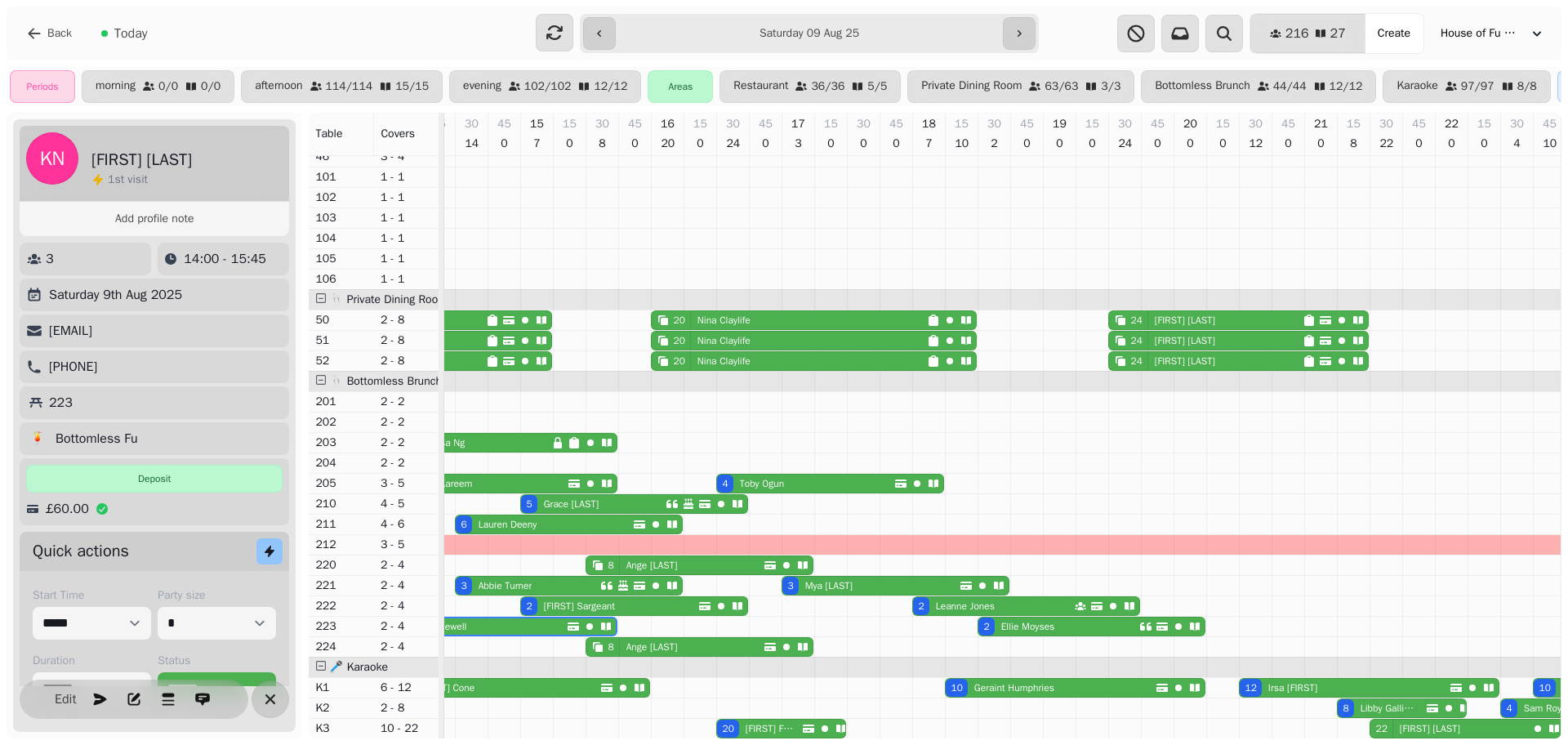select on "**********" 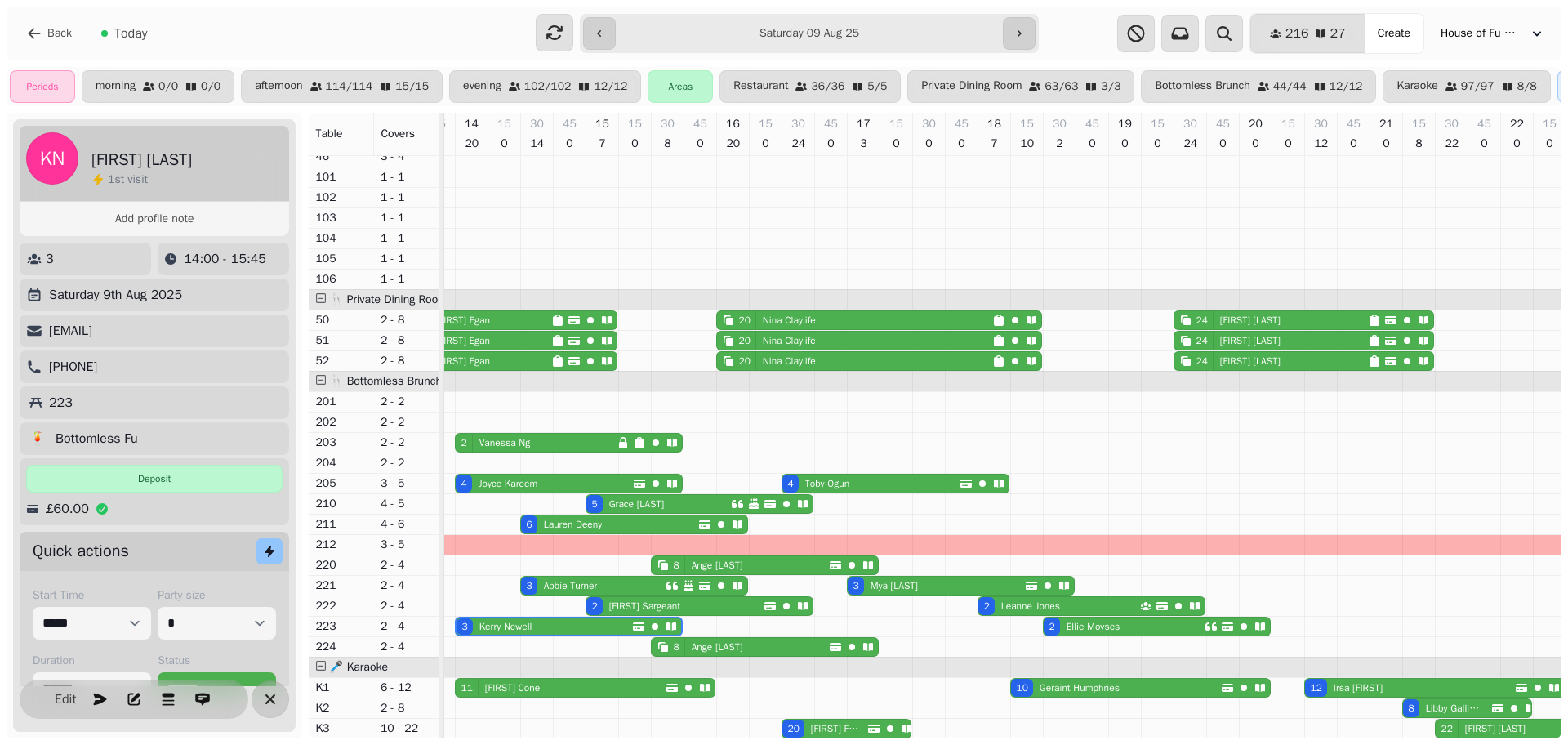 click on "[NUMBER] [FIRST] [LAST]" at bounding box center [544, 484] 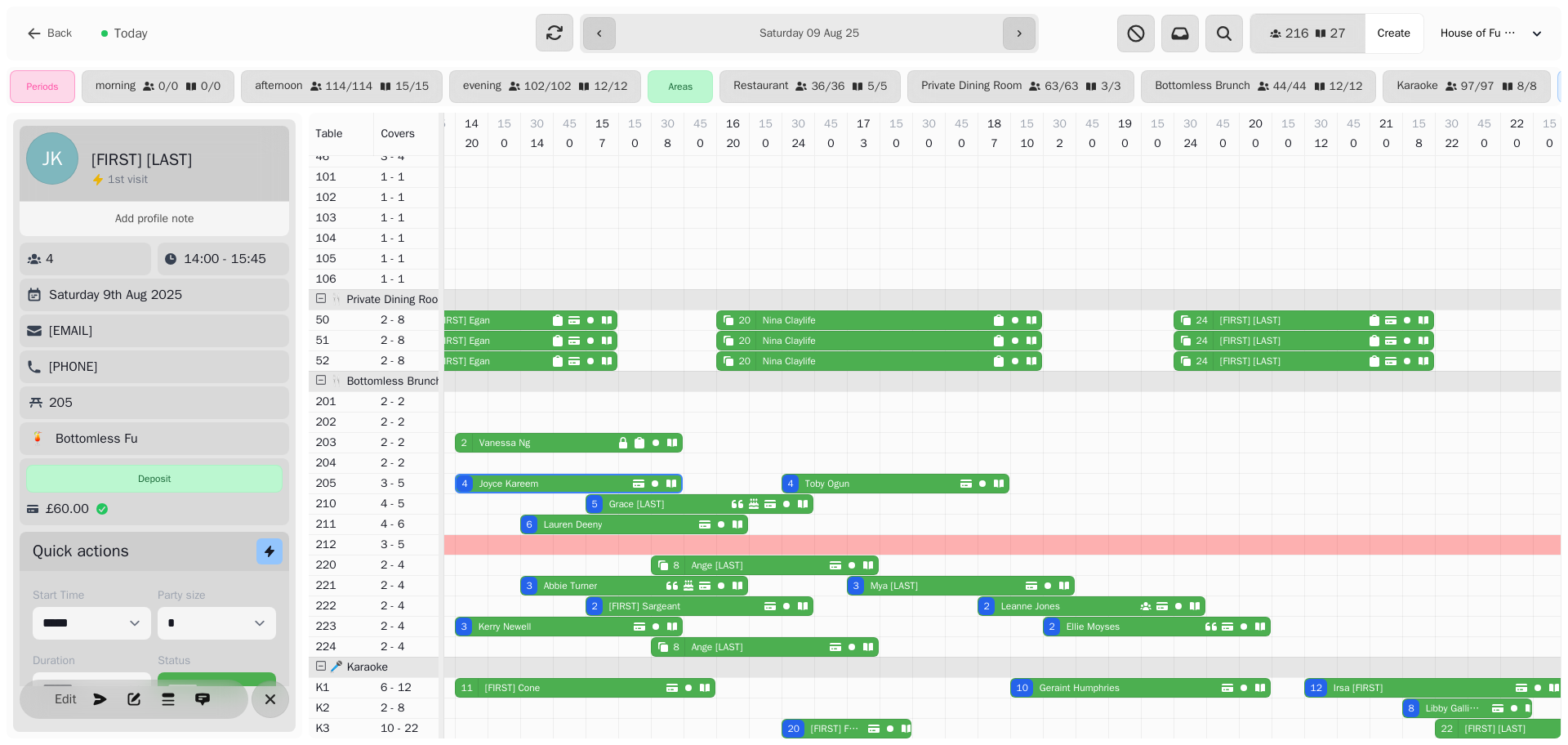 drag, startPoint x: 236, startPoint y: 327, endPoint x: 47, endPoint y: 329, distance: 189.0106 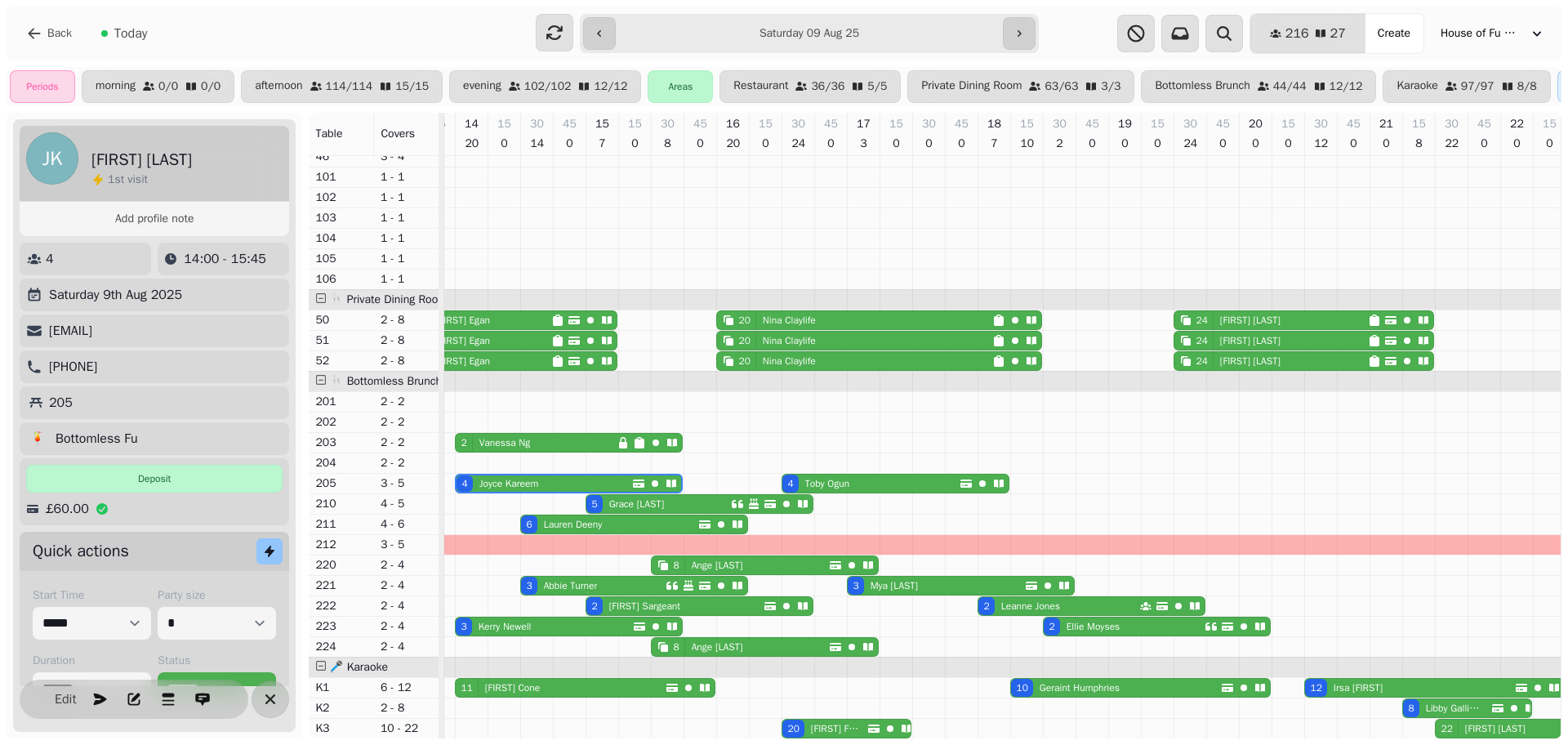 click on "[EMAIL]" at bounding box center [153, 331] 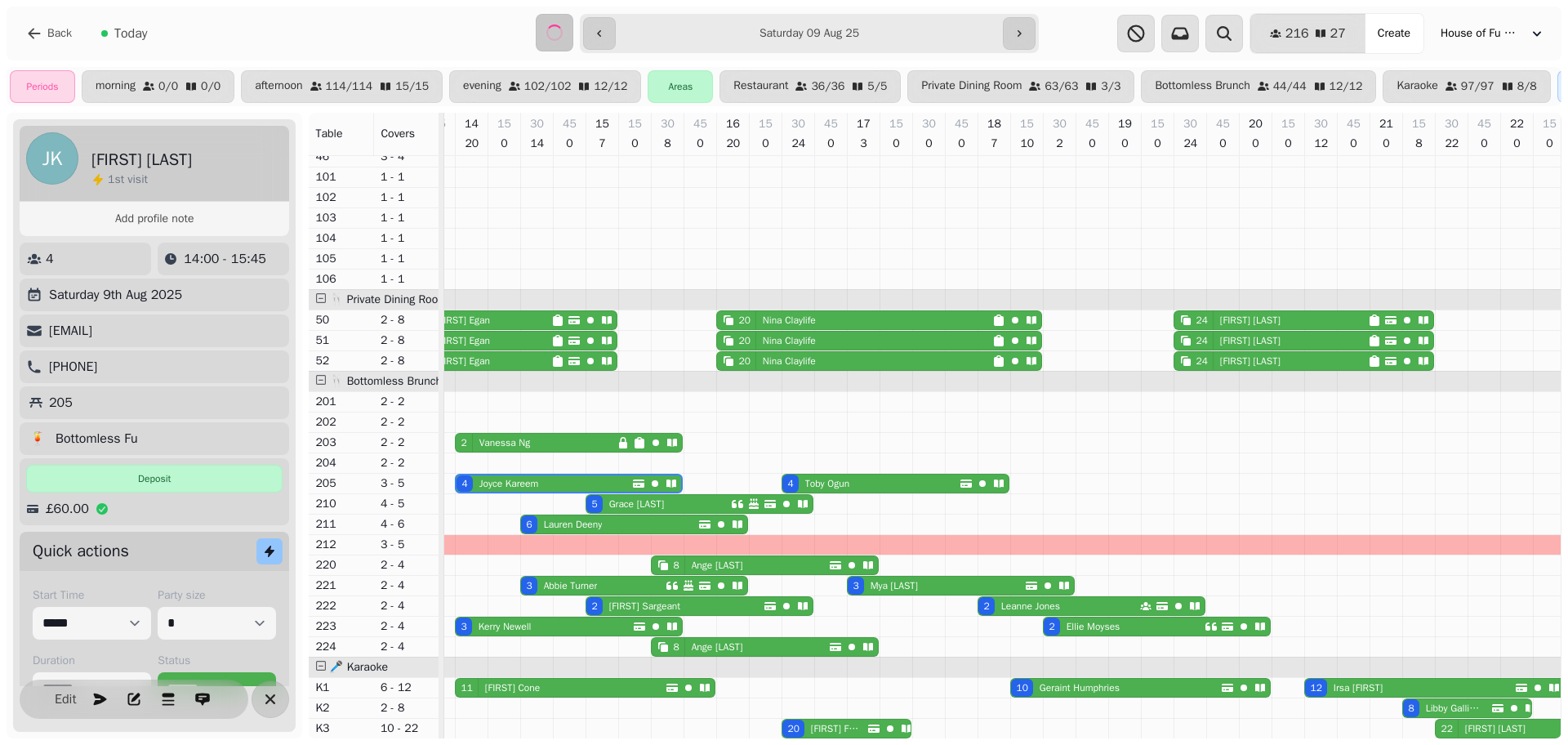 click on "[NUMBER] [FIRST] [LAST]" at bounding box center (544, 627) 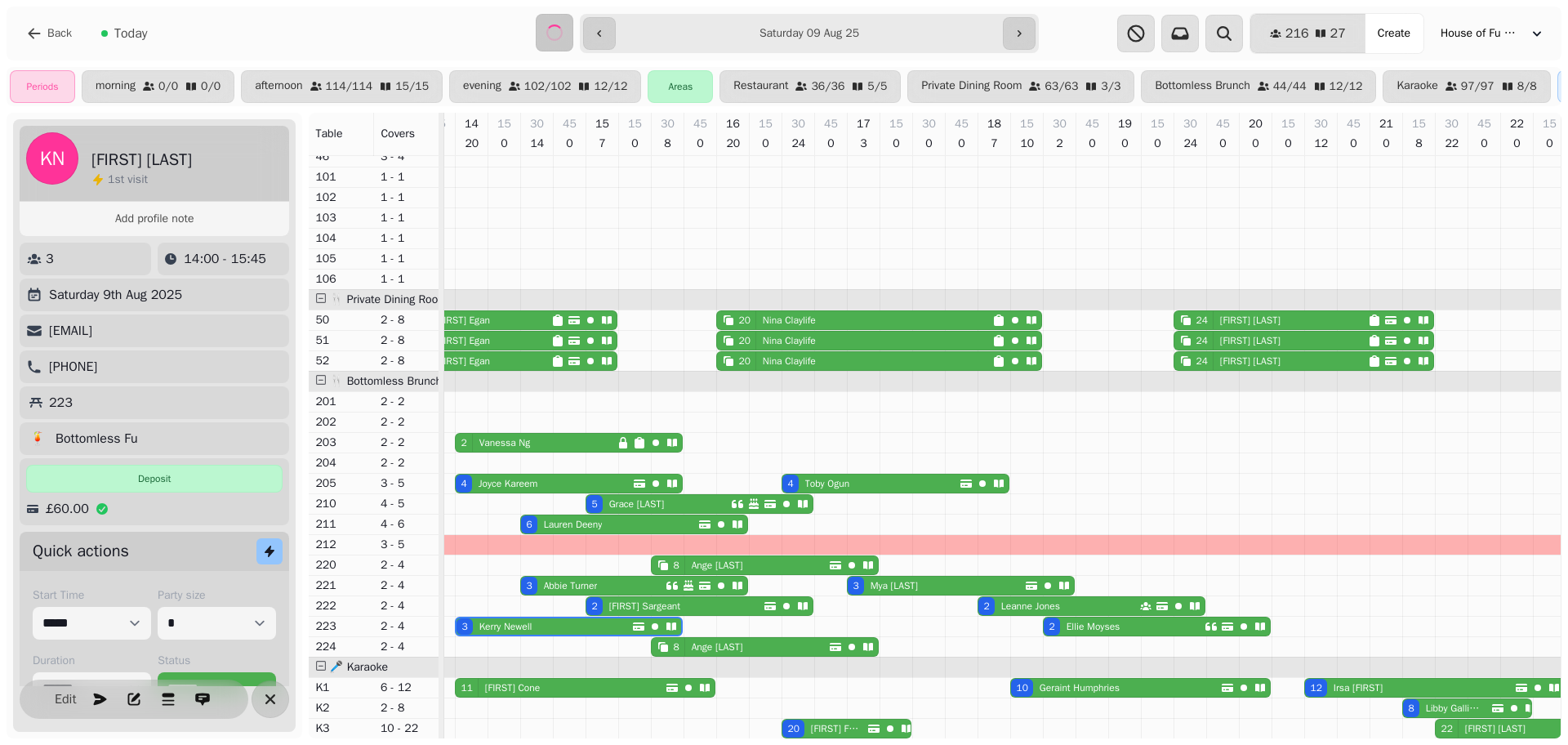 select on "*" 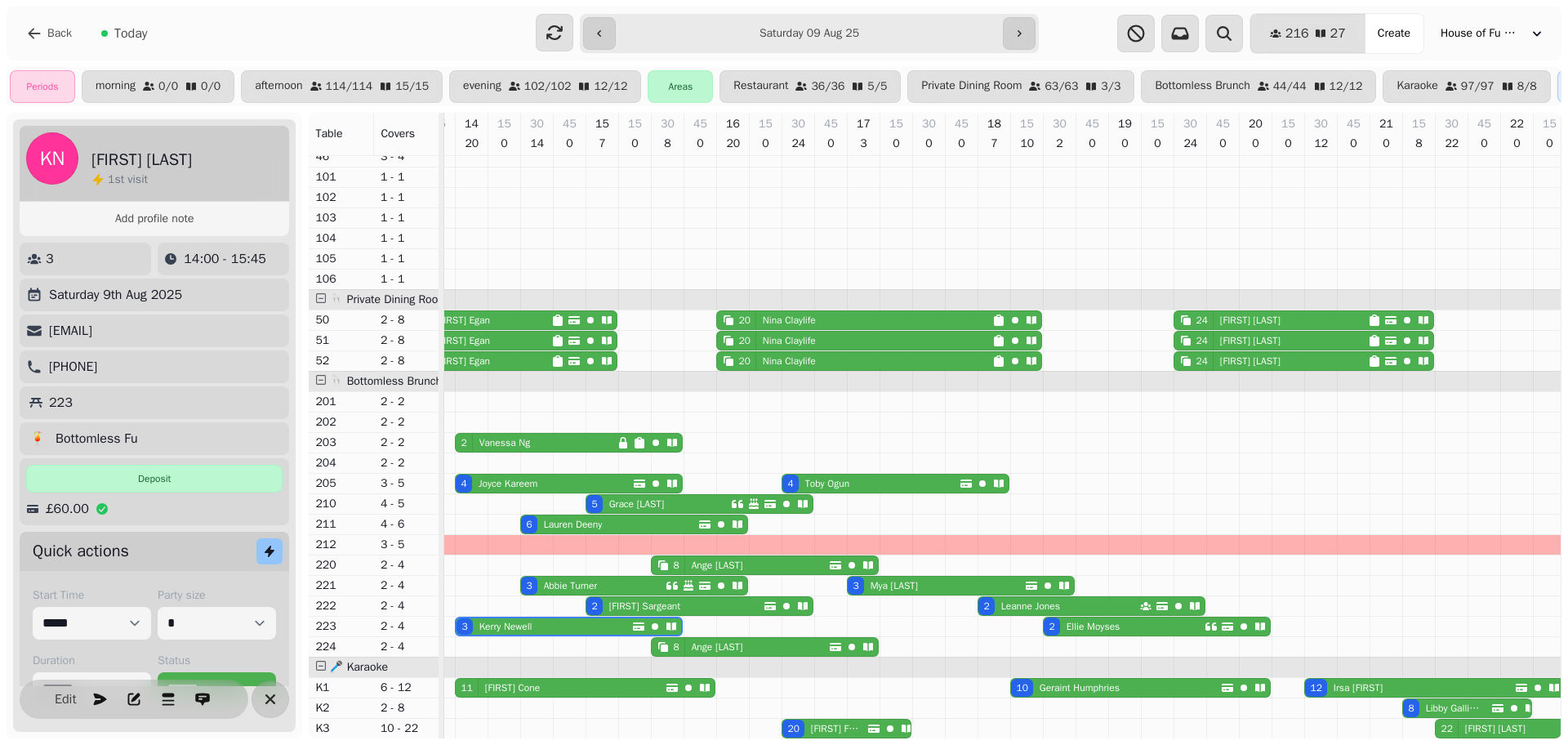drag, startPoint x: 282, startPoint y: 335, endPoint x: 48, endPoint y: 328, distance: 234.10468 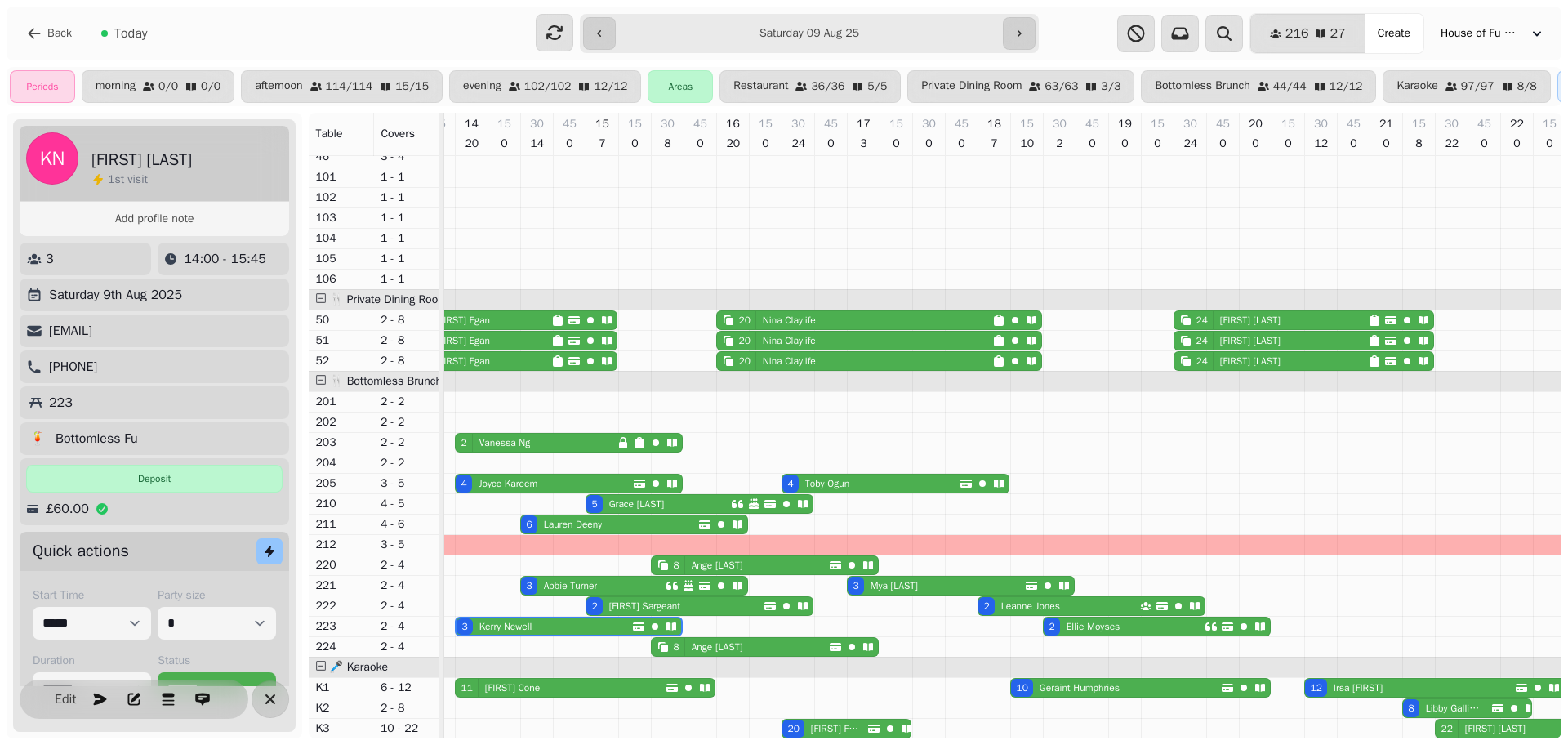 click on "[EMAIL]" at bounding box center [153, 331] 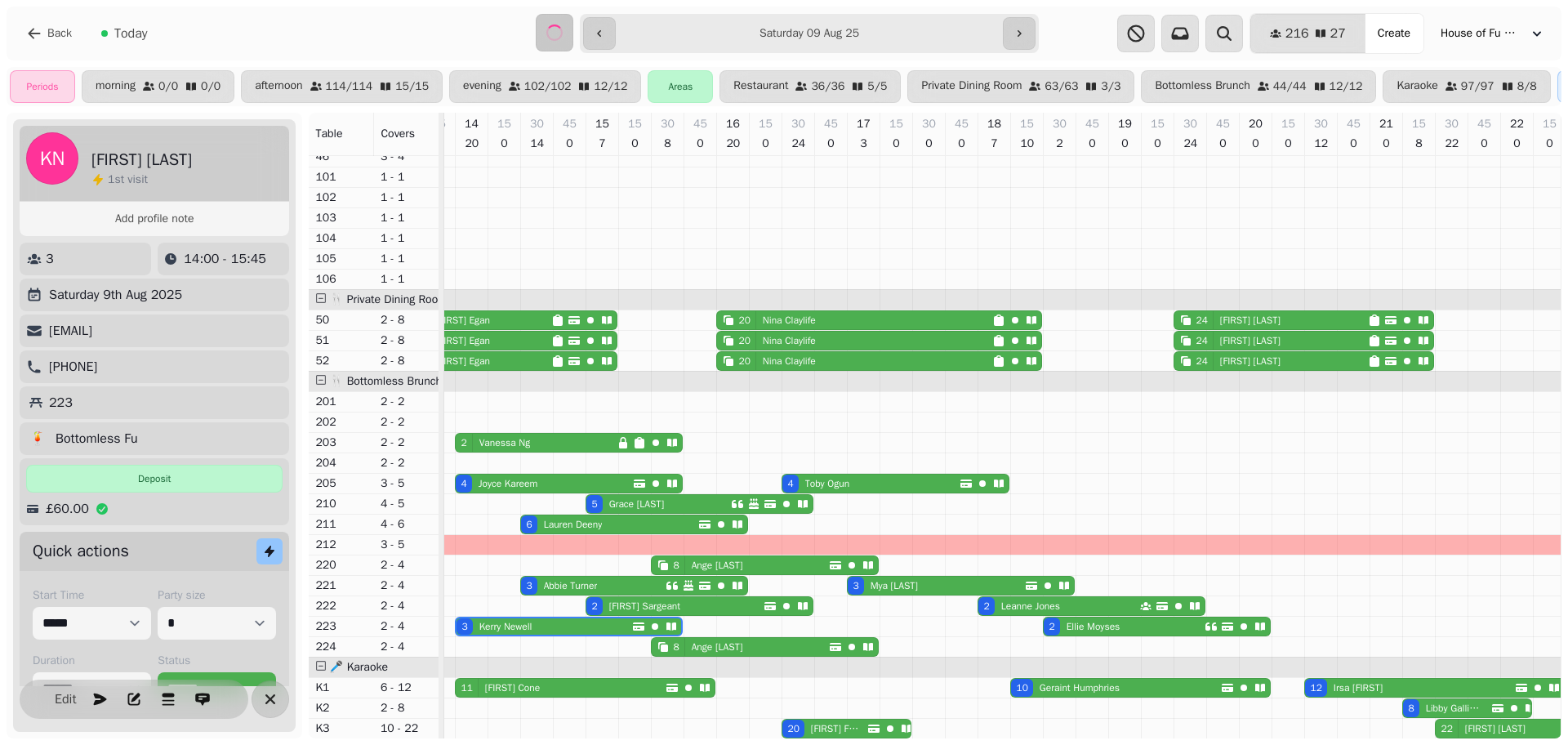 click on "[NUMBER] [FIRST] [LAST]" at bounding box center [871, 484] 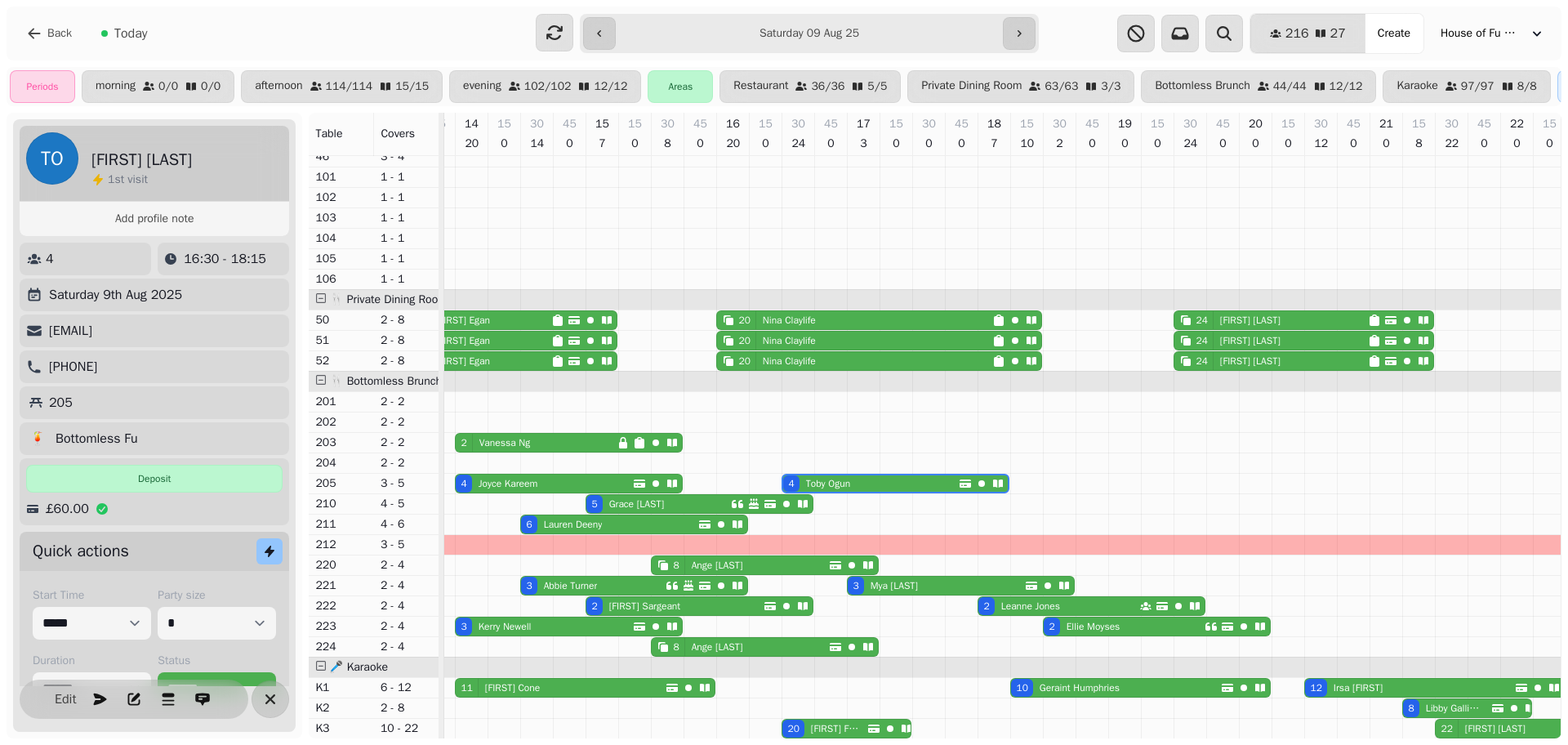 select on "**********" 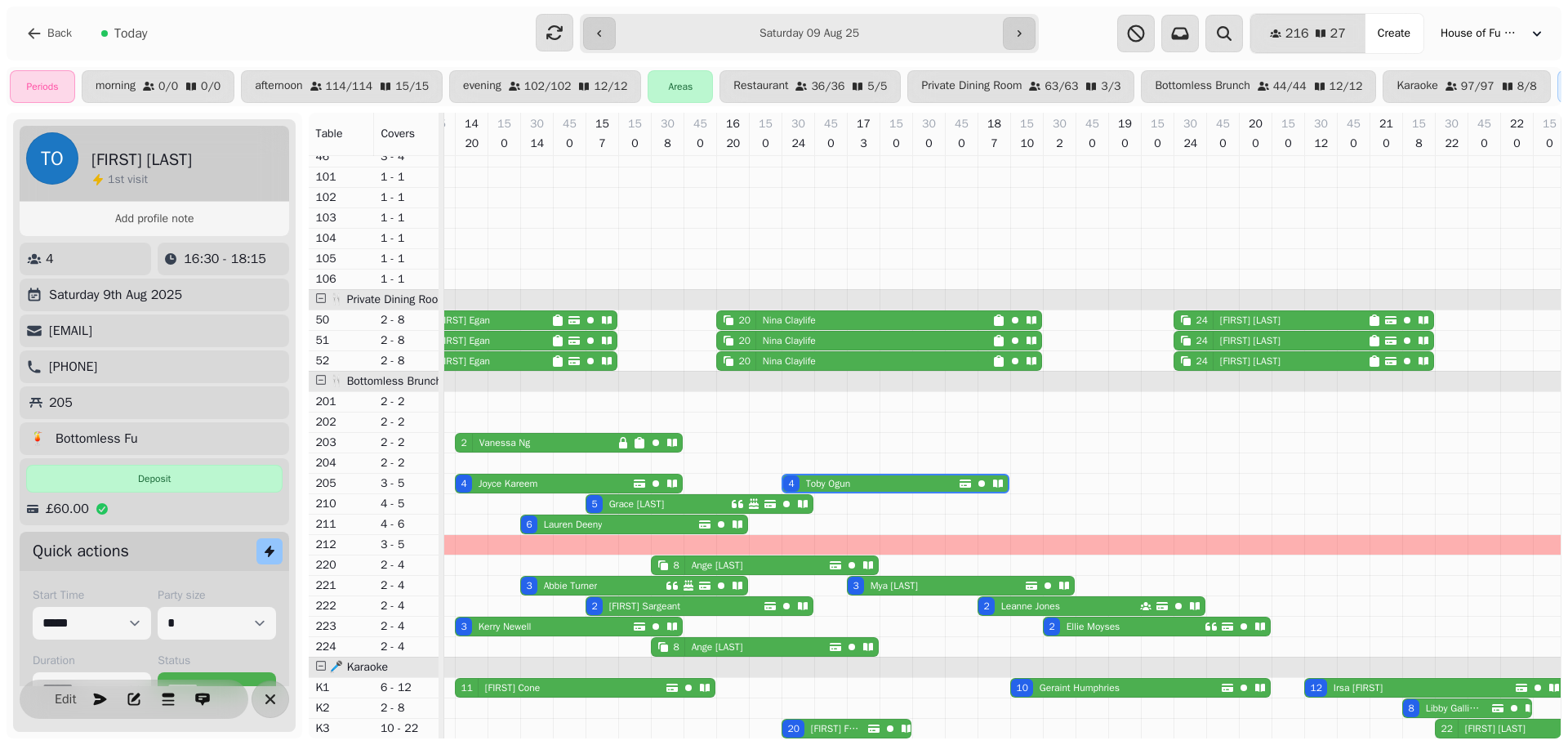 select on "*" 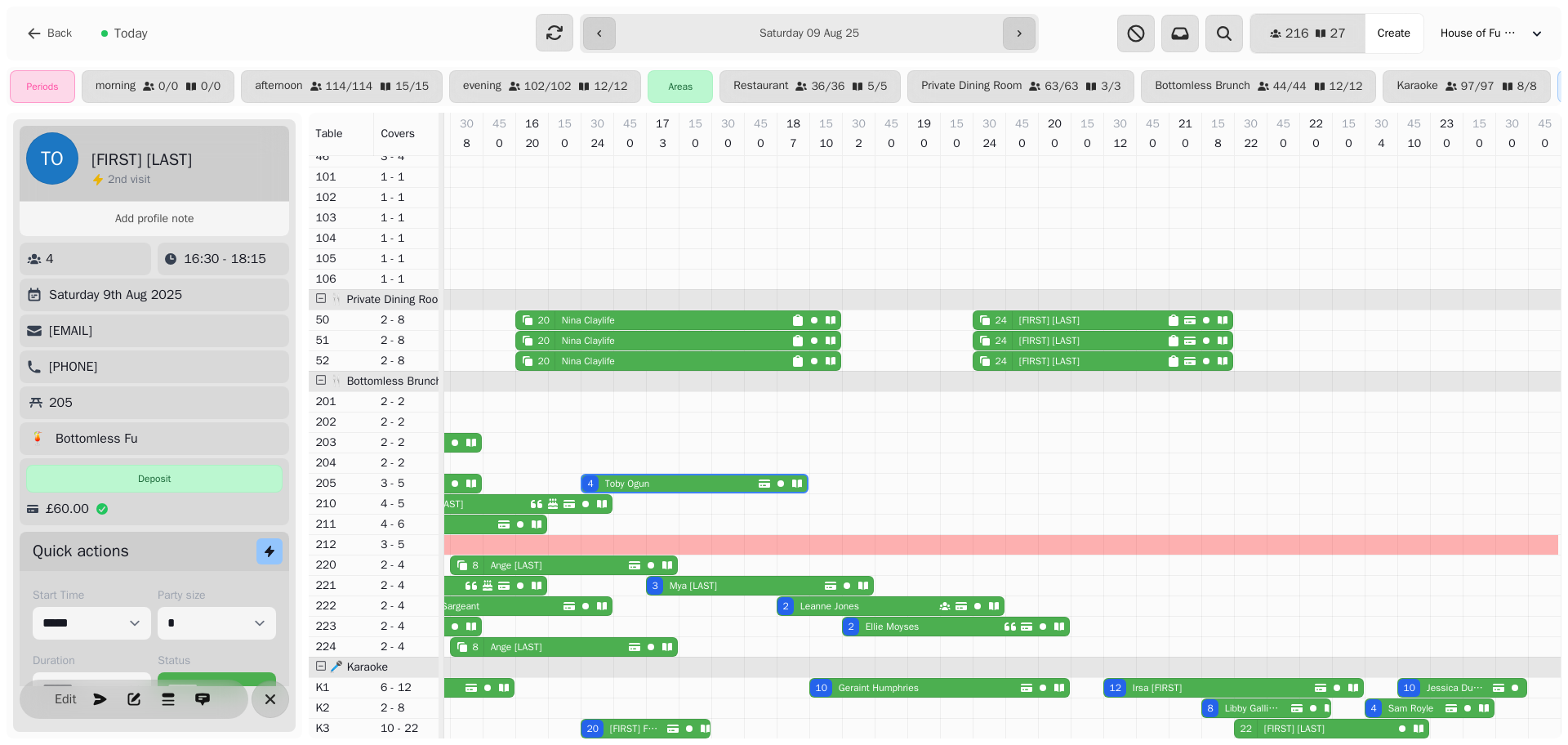 drag, startPoint x: 184, startPoint y: 330, endPoint x: 51, endPoint y: 332, distance: 133.015 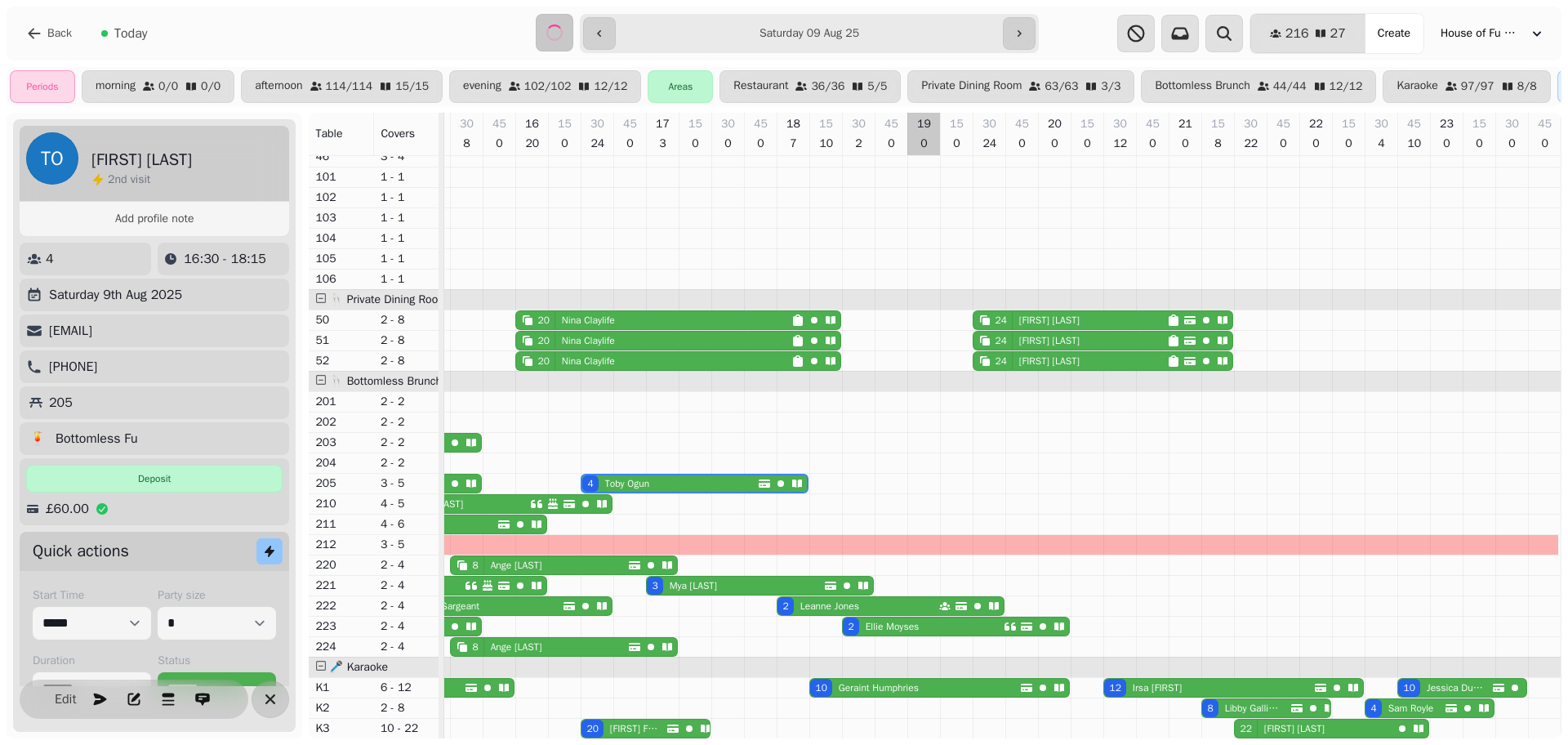 scroll, scrollTop: 600, scrollLeft: 1874, axis: both 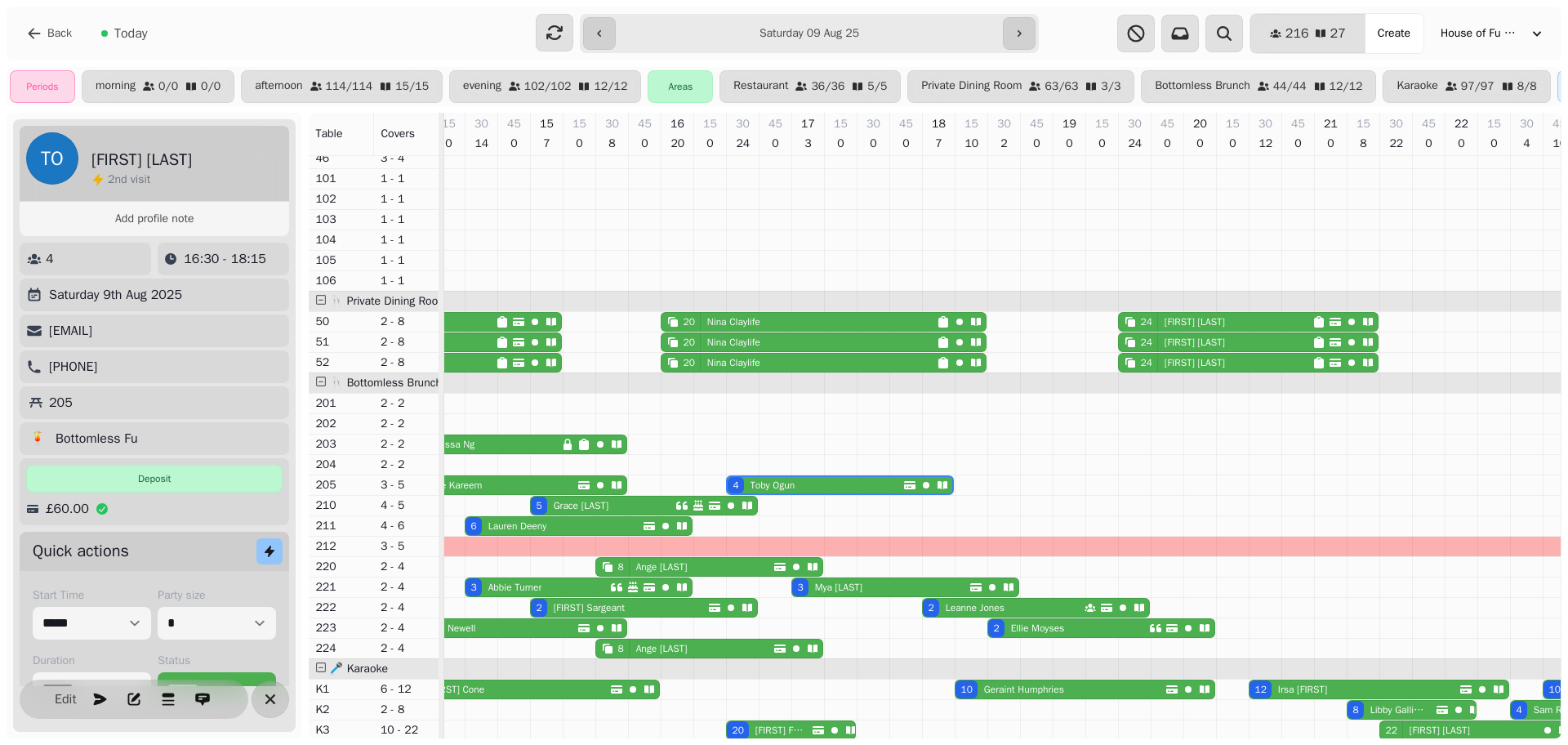 click on "[FIRST] [LAST]" at bounding box center [839, 587] 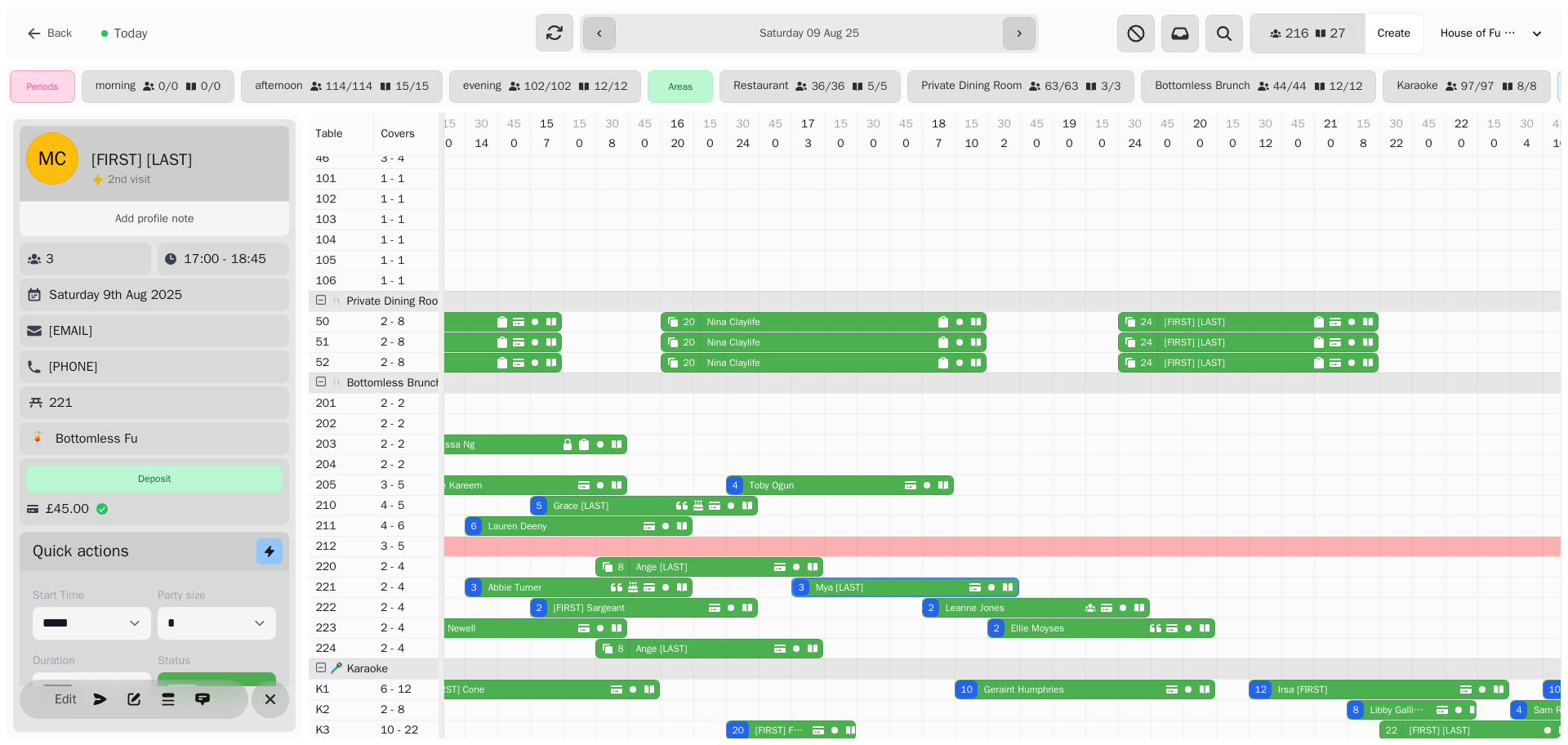 select on "**********" 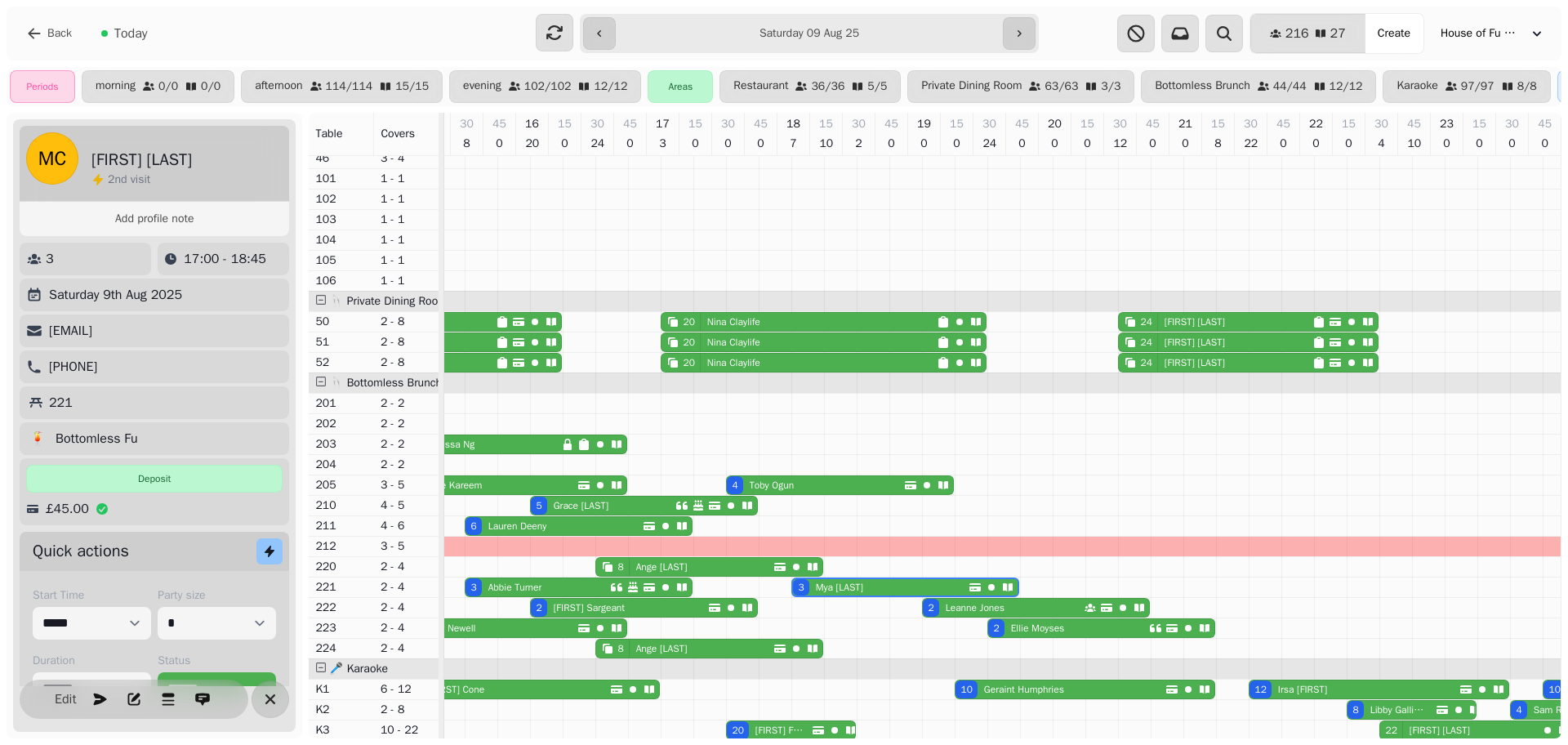scroll, scrollTop: 600, scrollLeft: 2020, axis: both 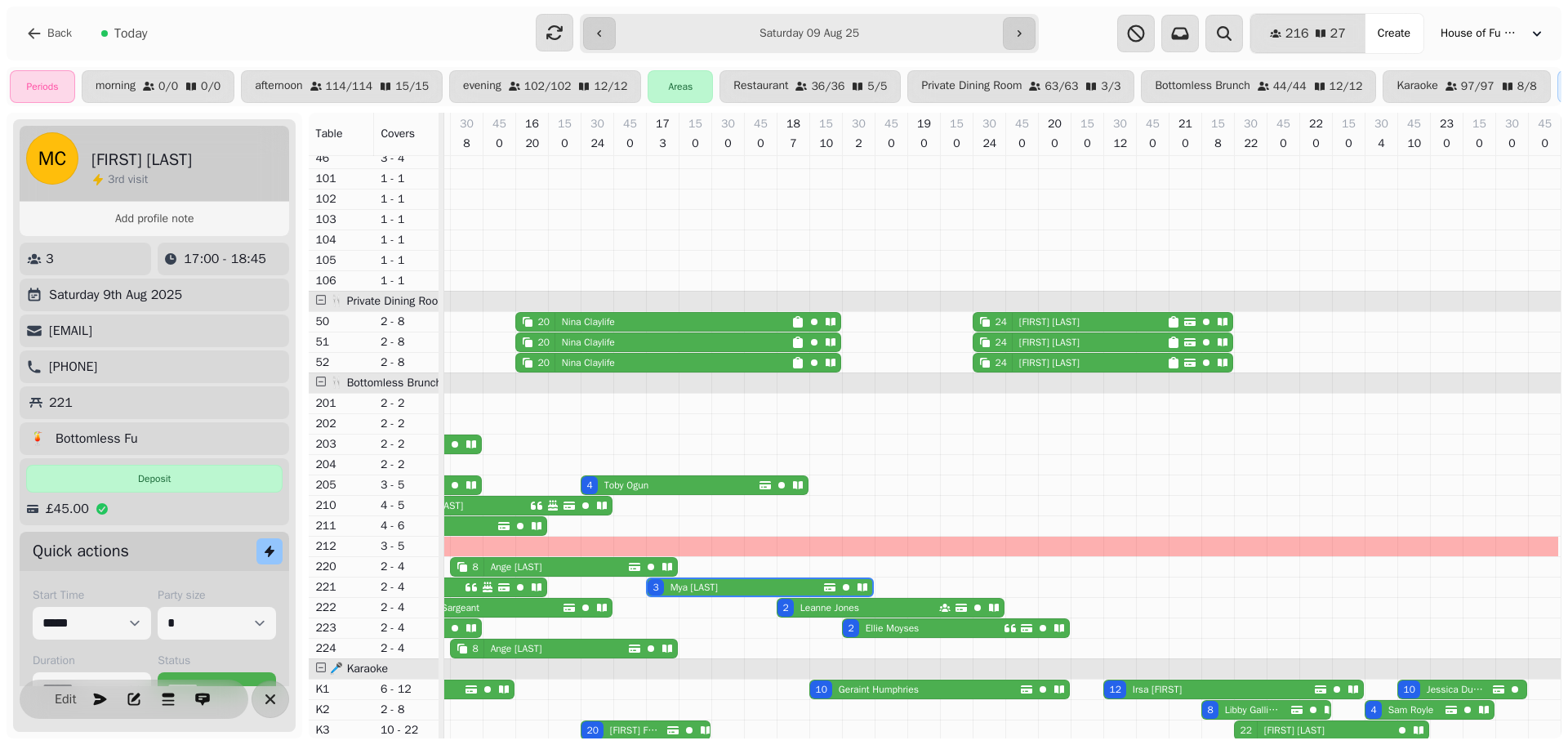 drag, startPoint x: 261, startPoint y: 330, endPoint x: 52, endPoint y: 334, distance: 209.03827 